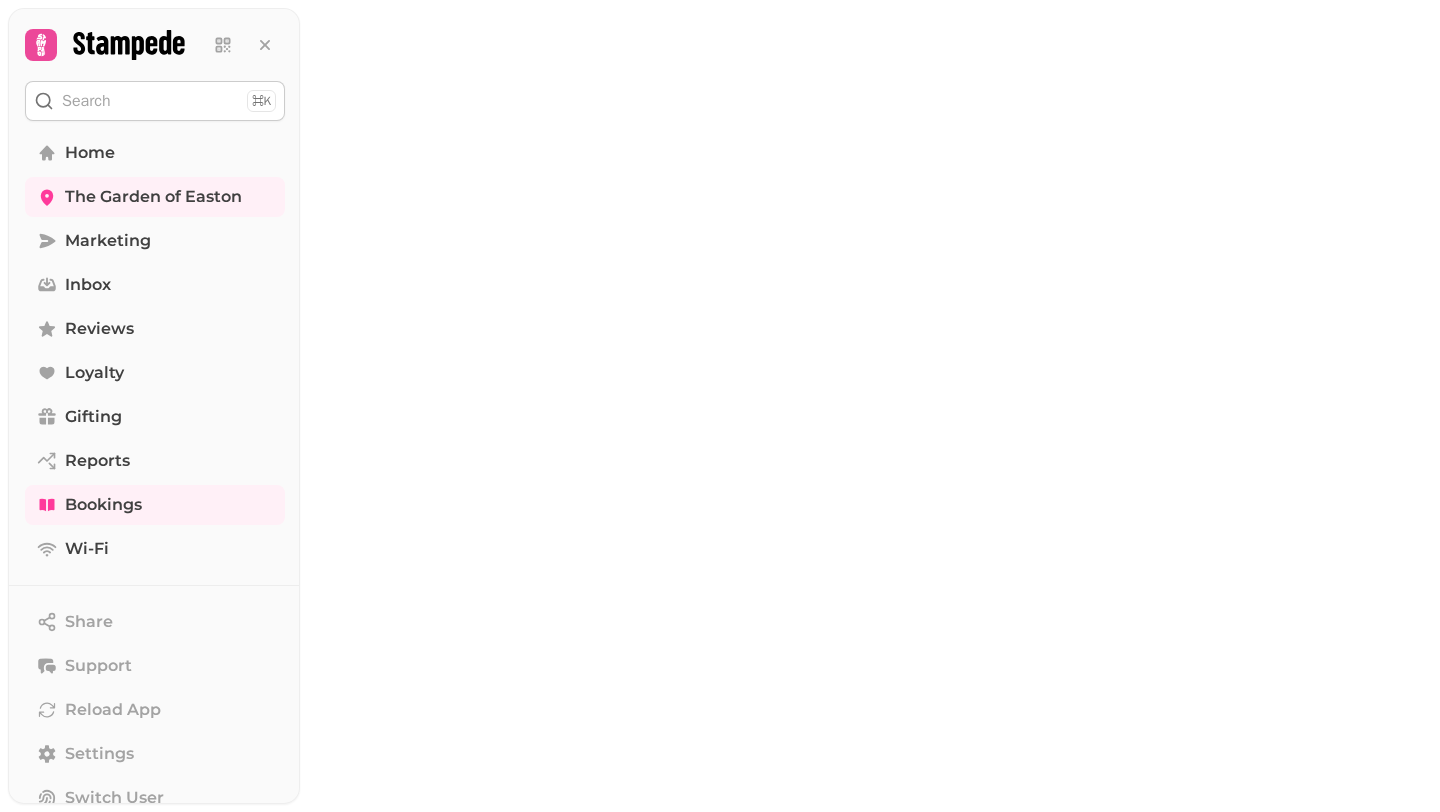scroll, scrollTop: 0, scrollLeft: 0, axis: both 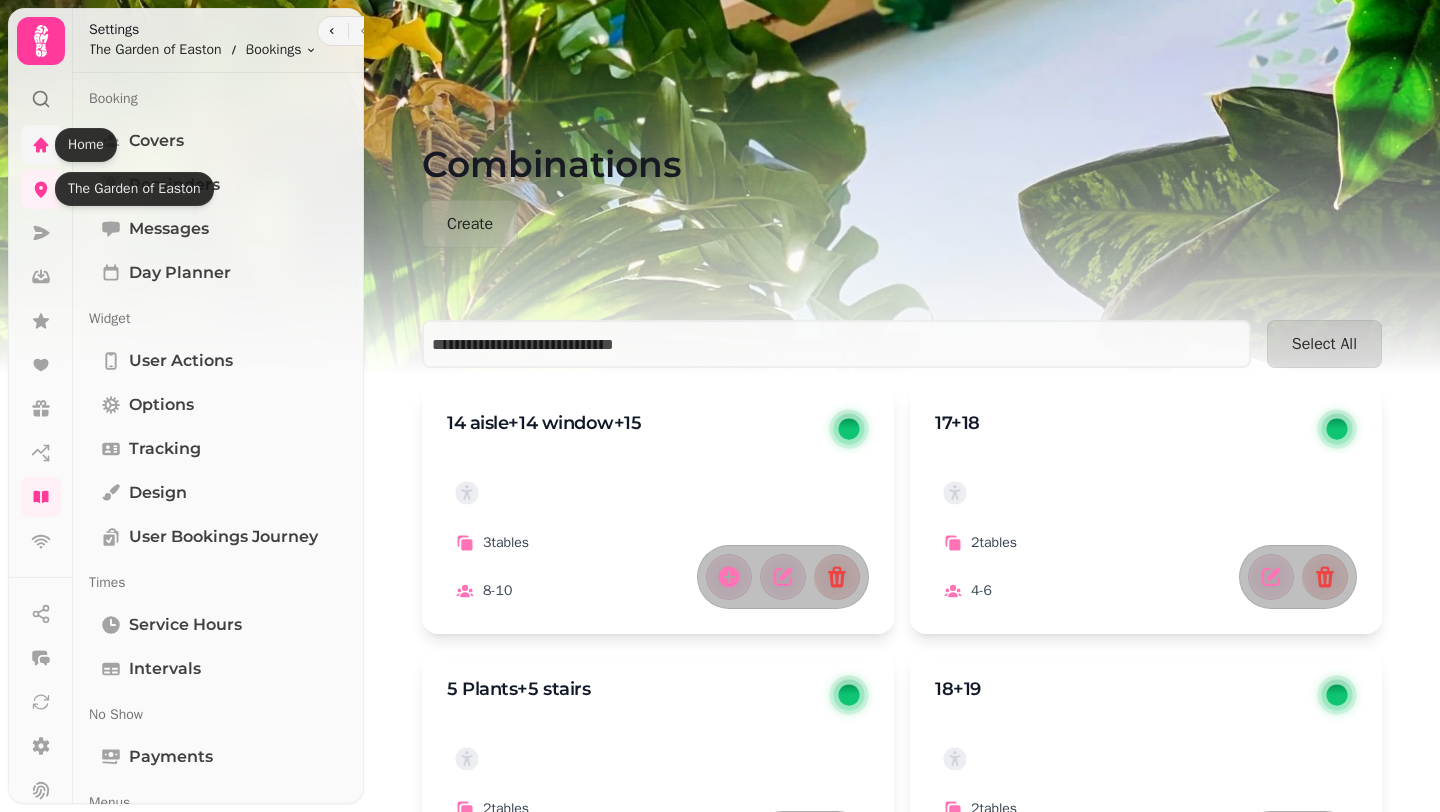 click 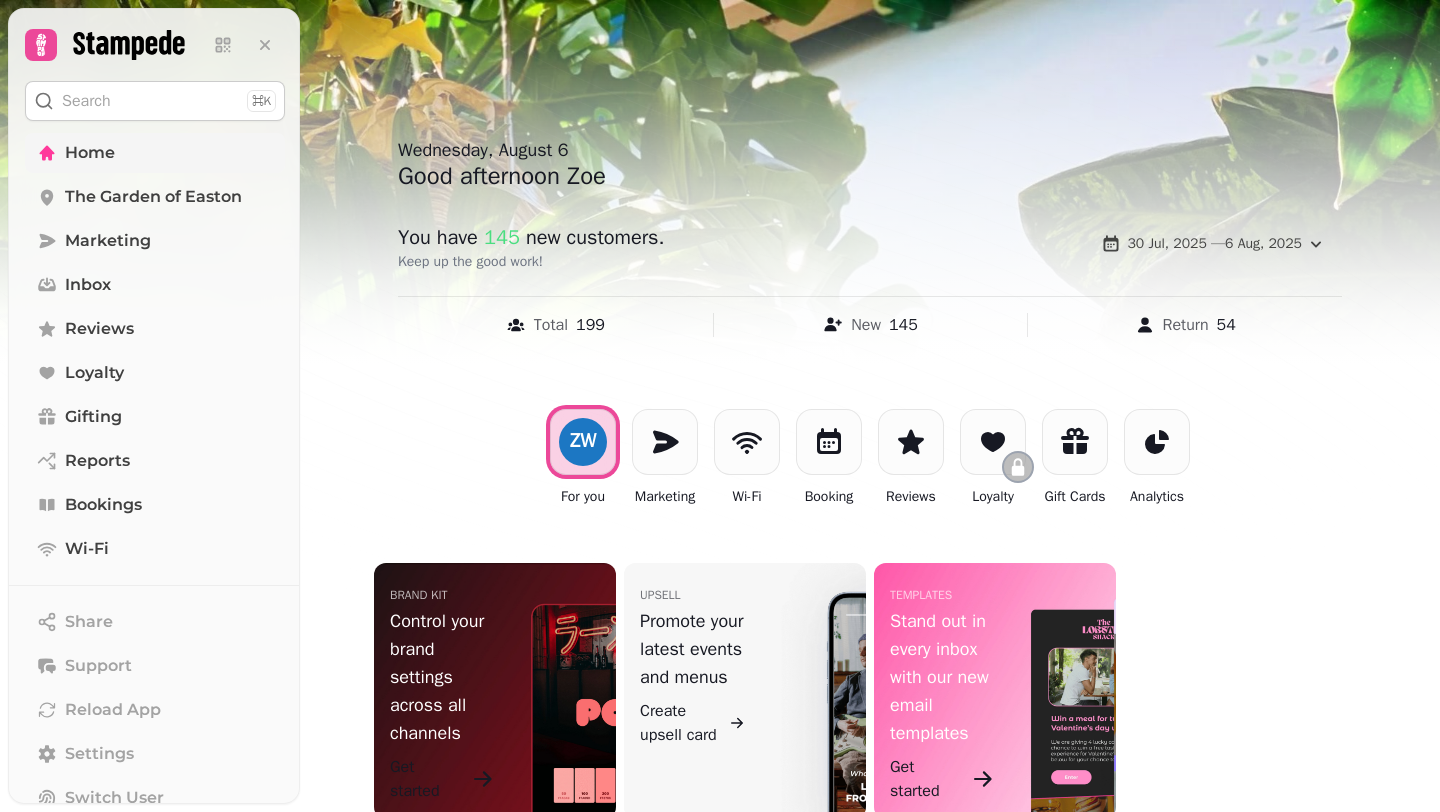 scroll, scrollTop: 31, scrollLeft: 0, axis: vertical 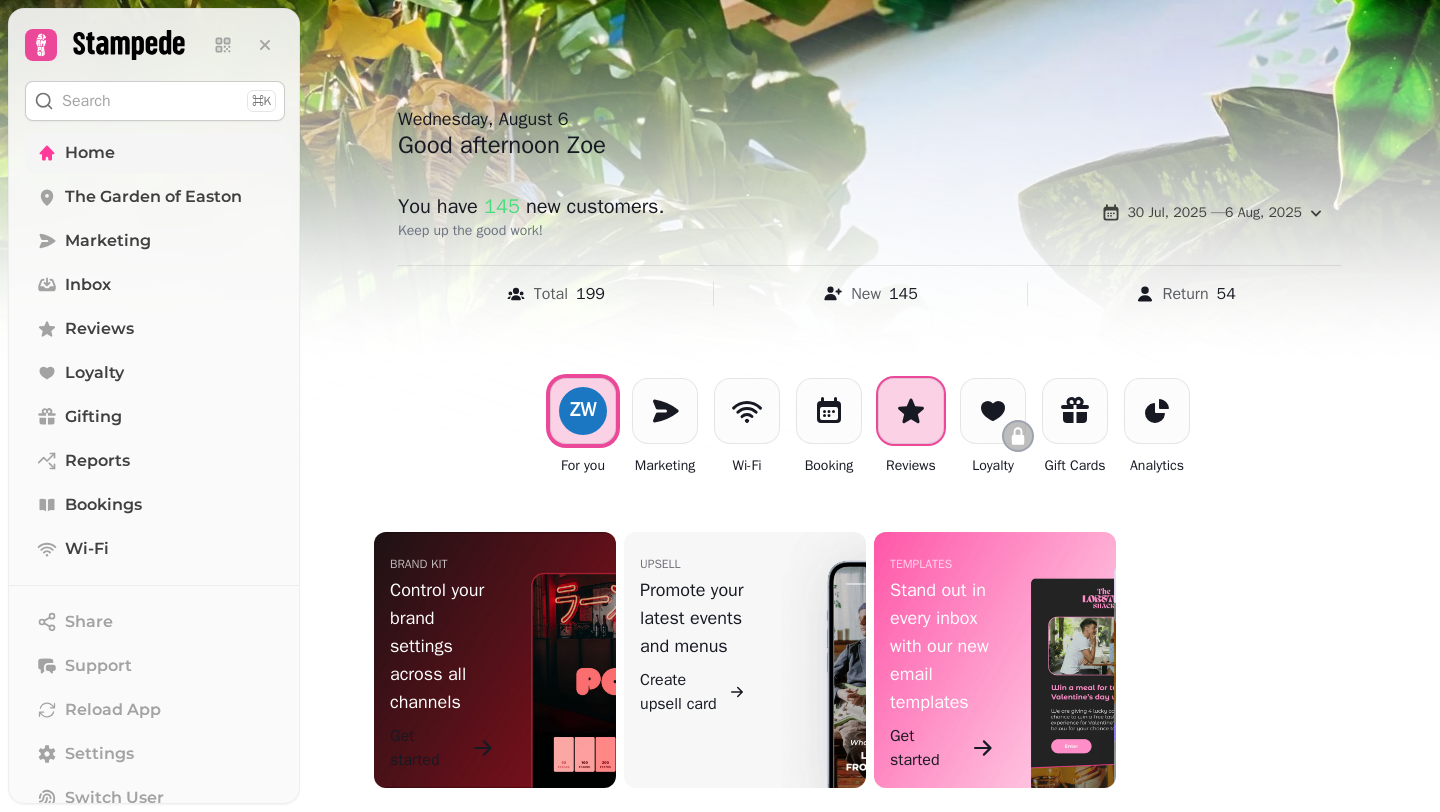 click 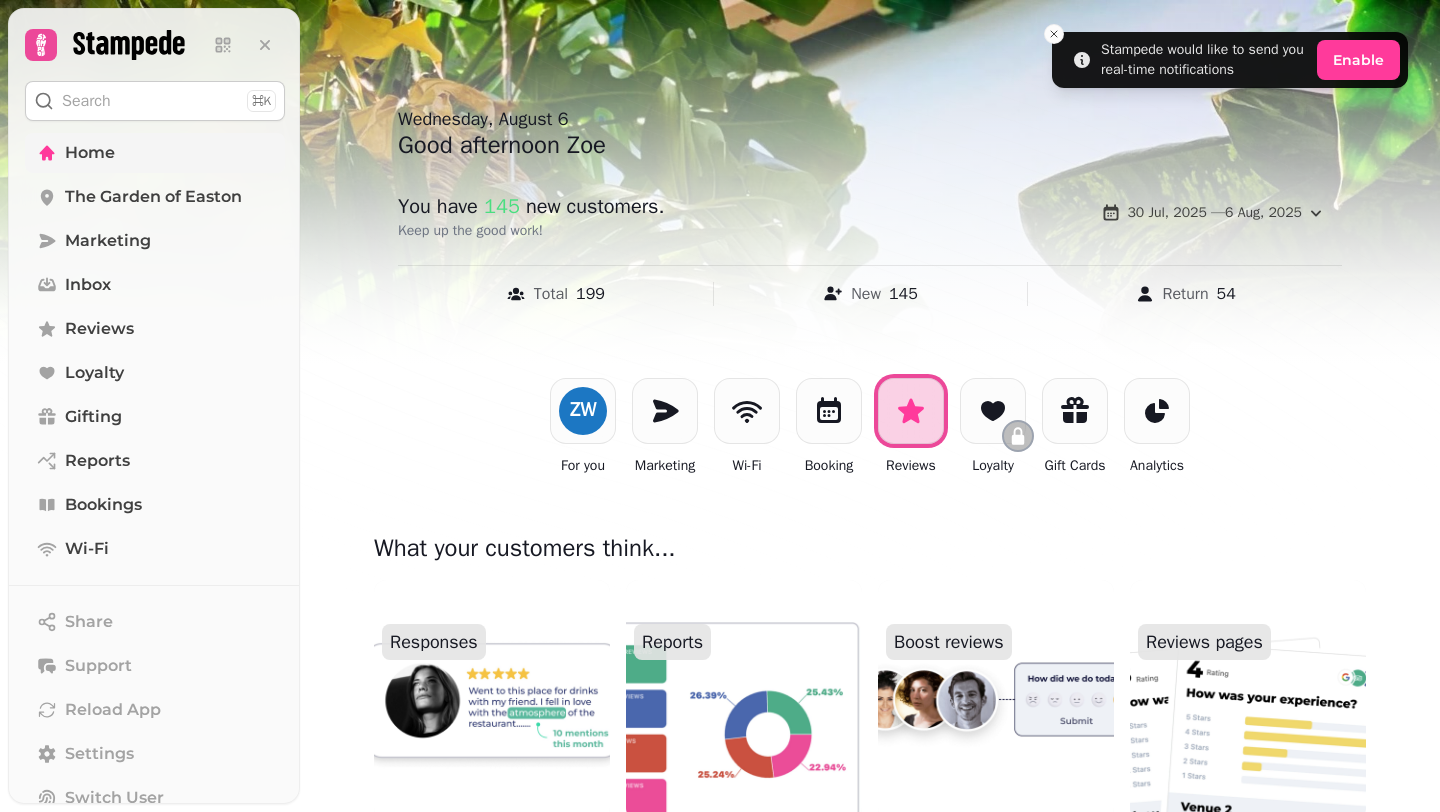 click on "ZW For you Marketing Wi-Fi Booking Reviews Loyalty Gift Cards Analytics" at bounding box center [870, 427] 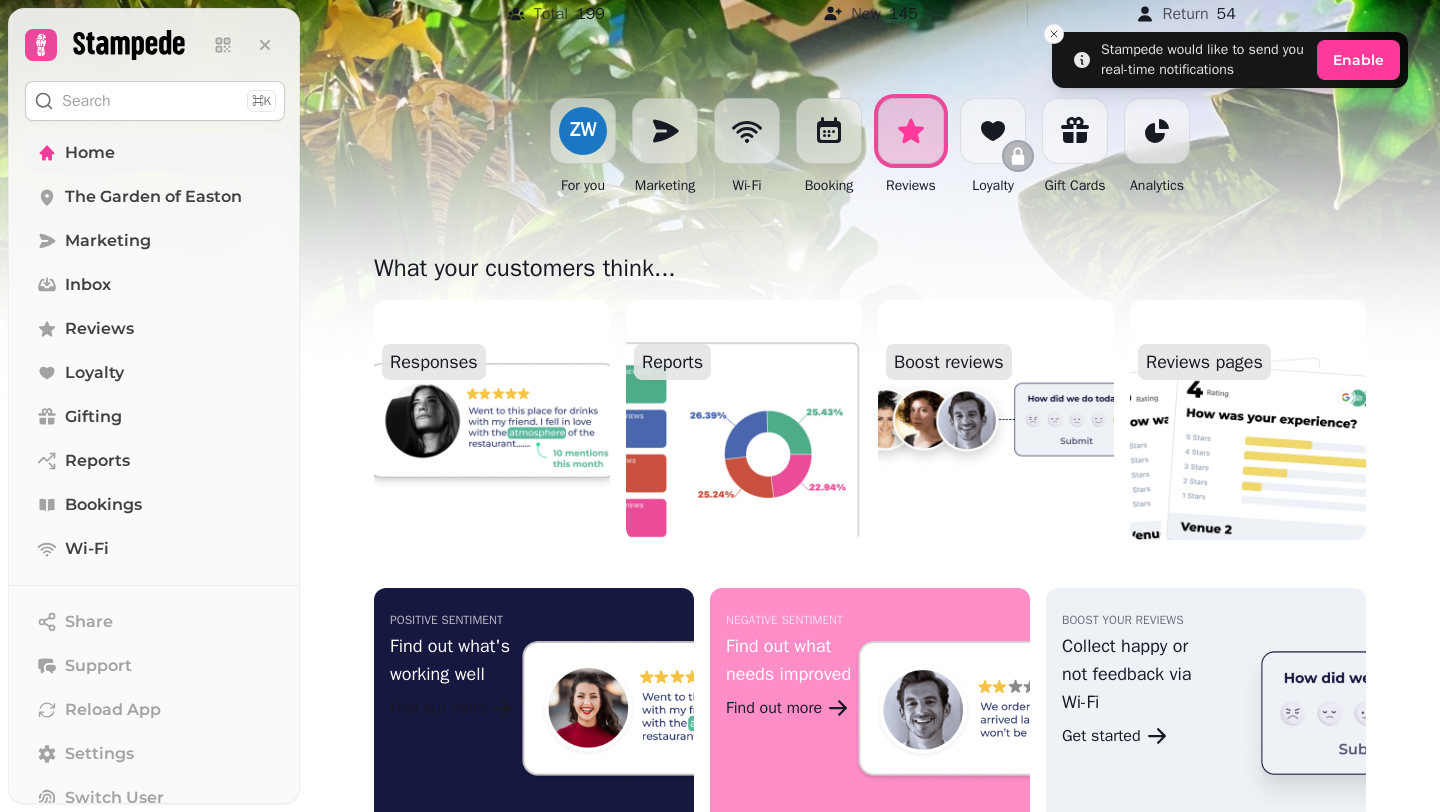 scroll, scrollTop: 399, scrollLeft: 0, axis: vertical 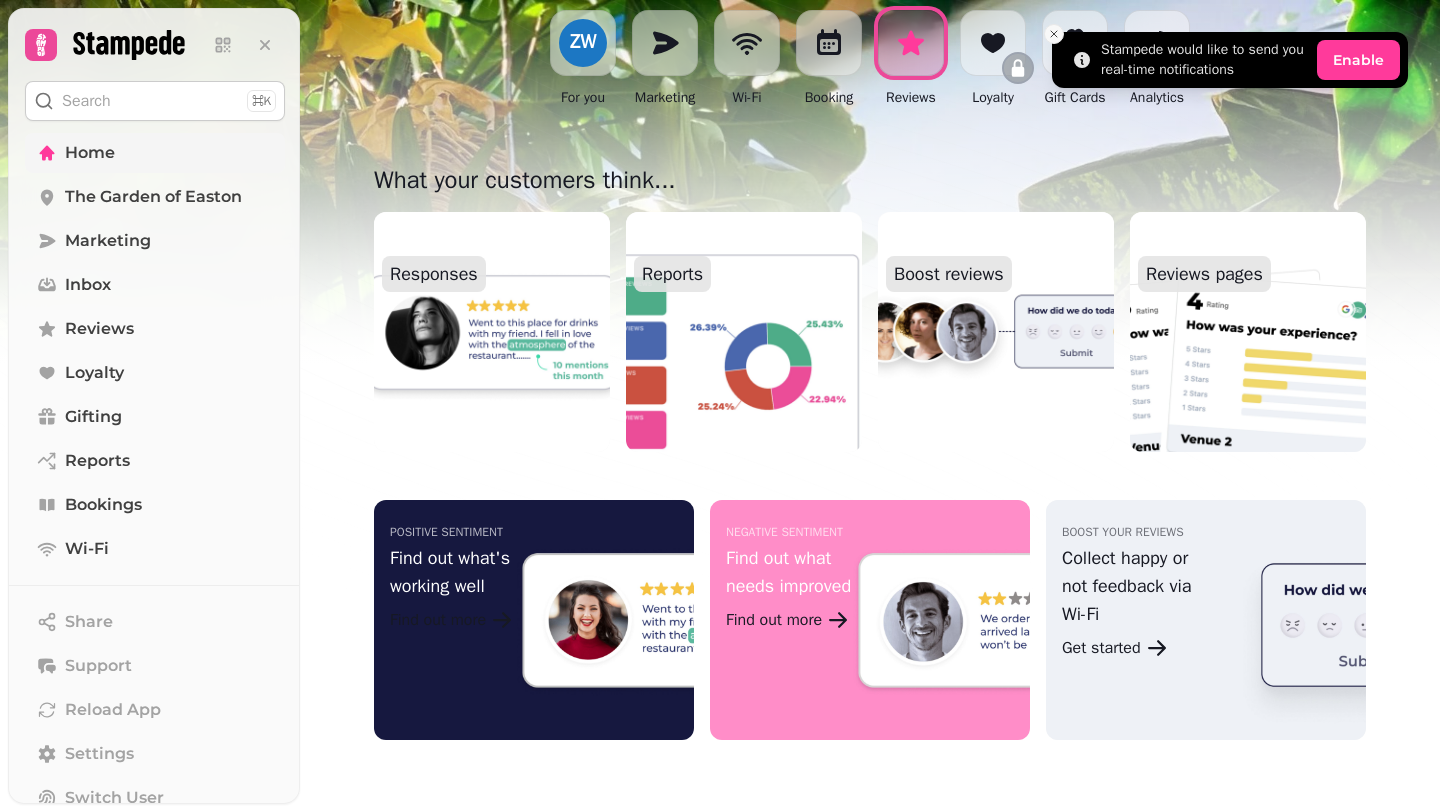 click at bounding box center [1054, 34] 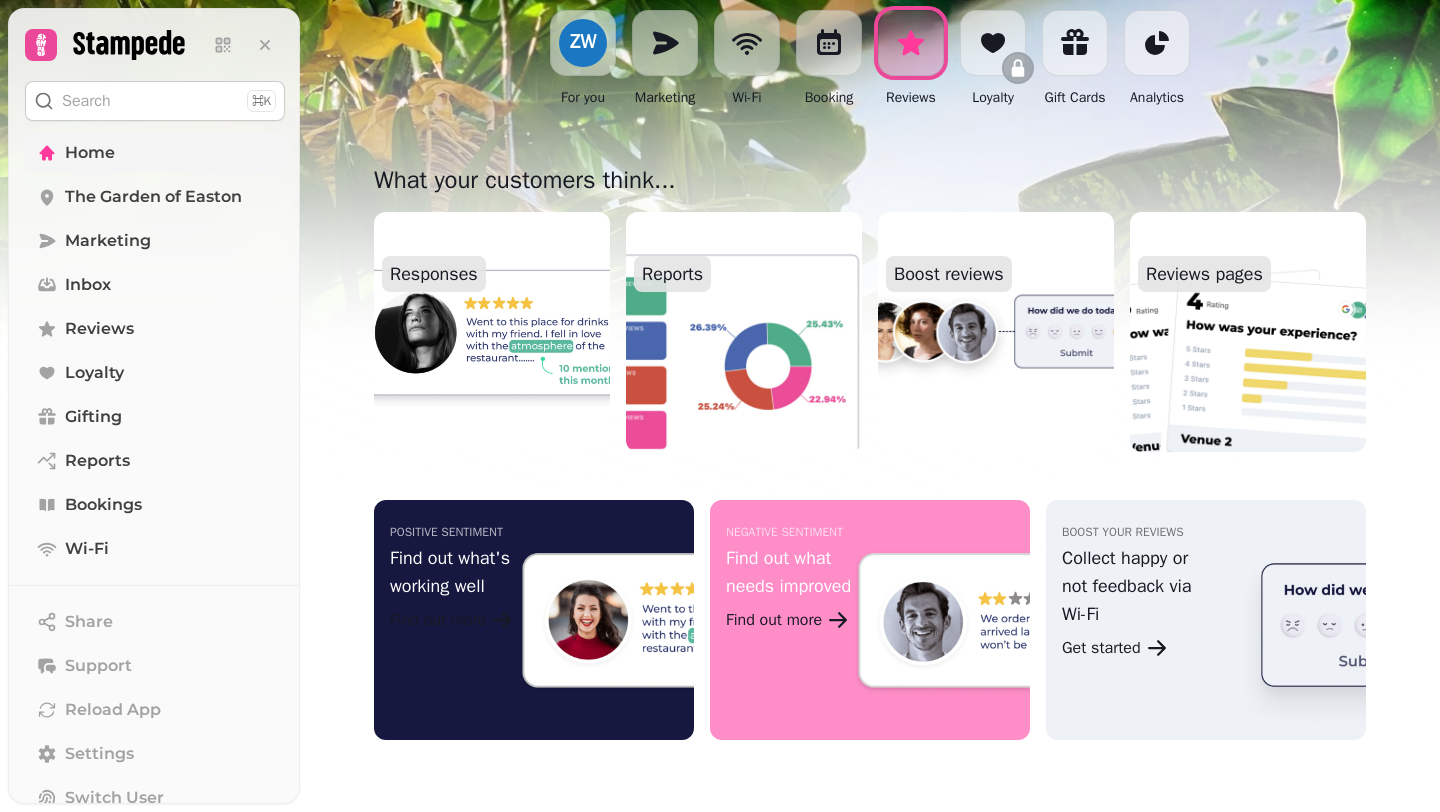 click at bounding box center [492, 332] 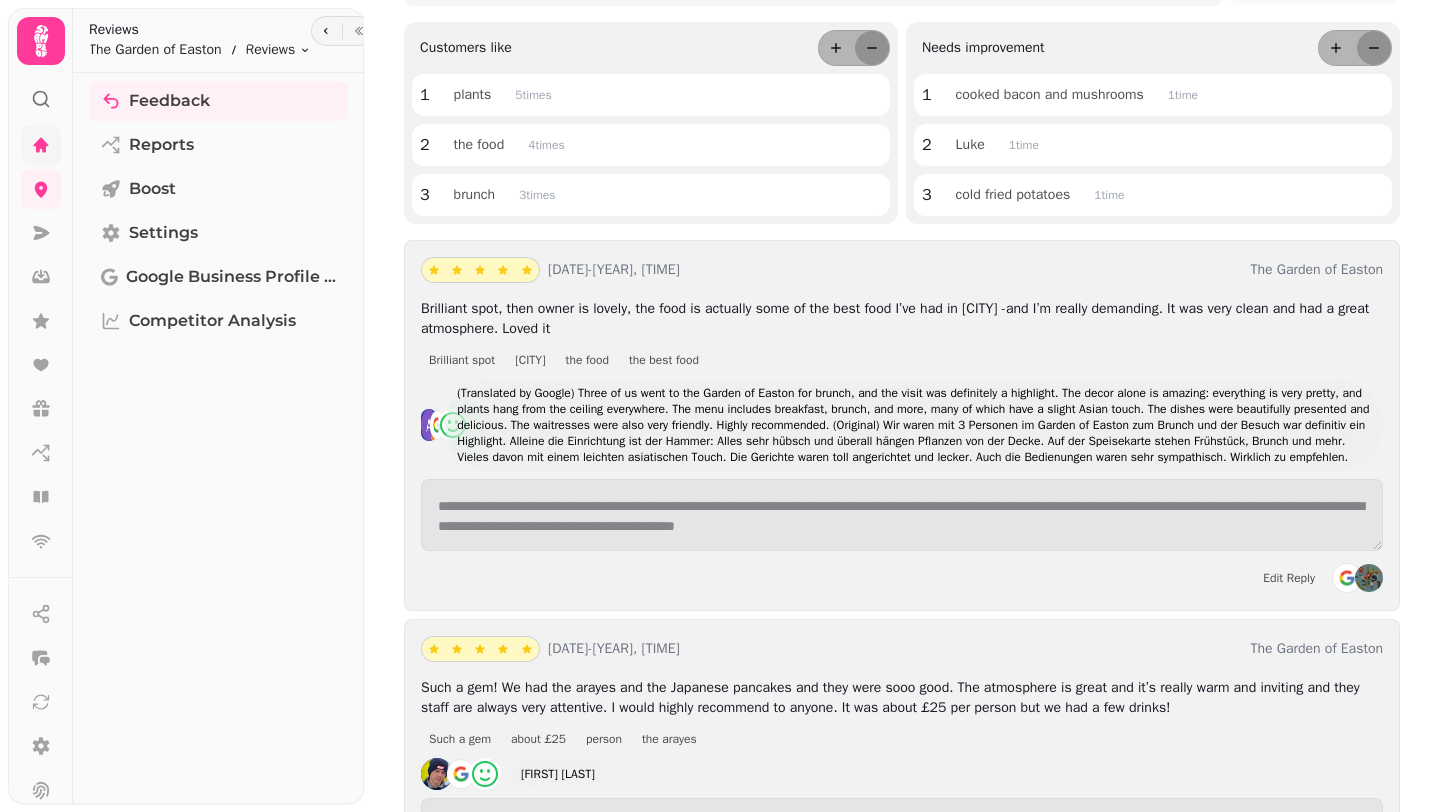 scroll, scrollTop: 228, scrollLeft: 0, axis: vertical 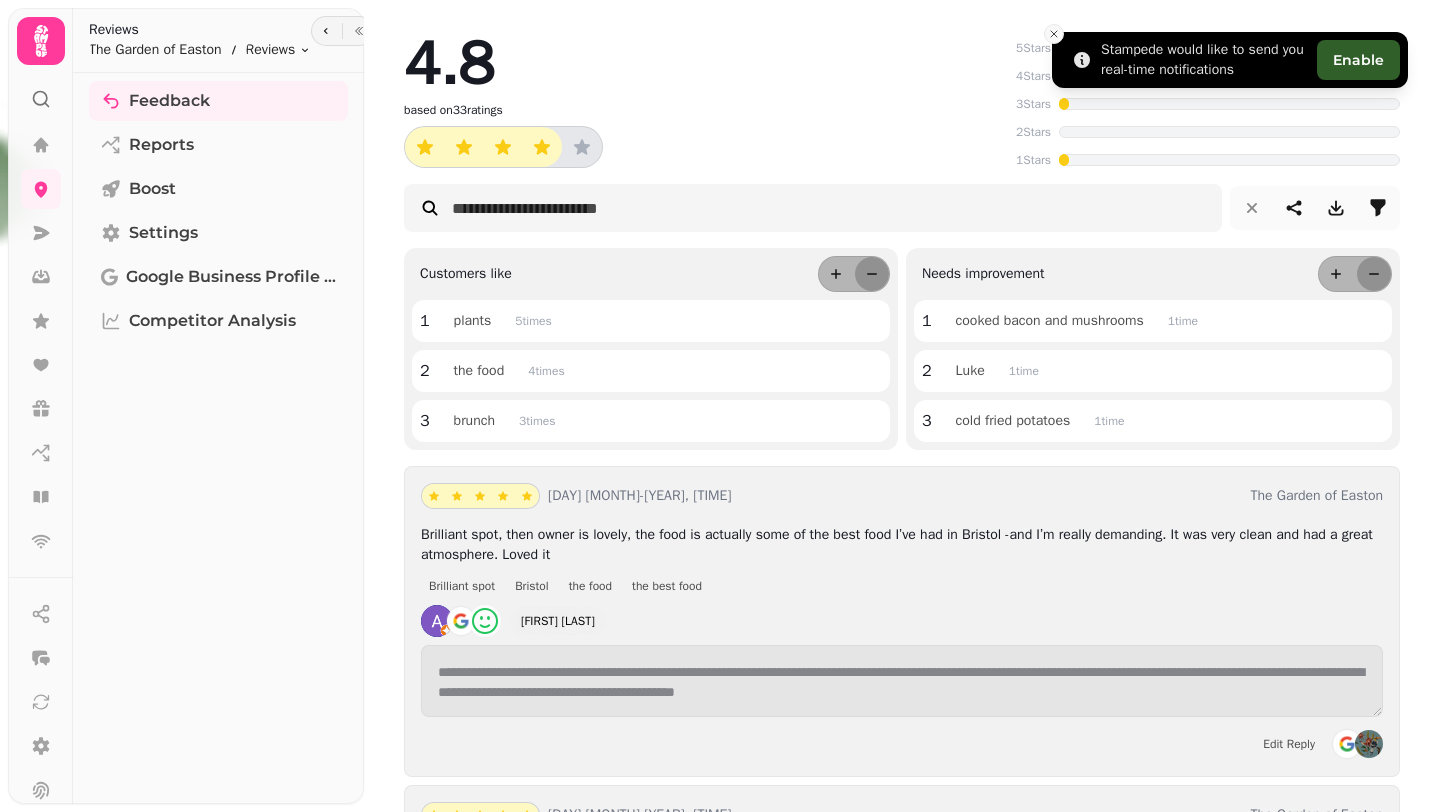 click 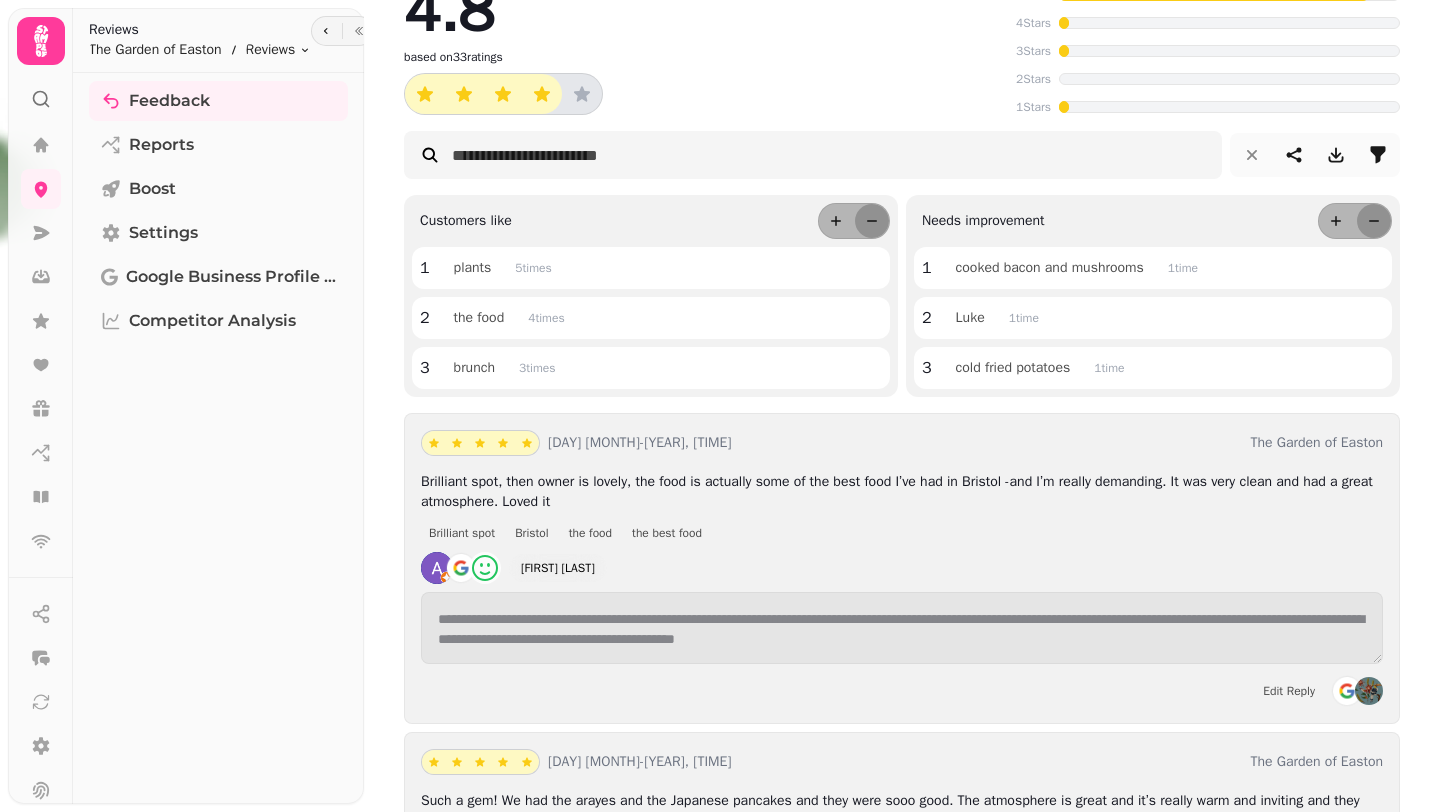 scroll, scrollTop: 0, scrollLeft: 0, axis: both 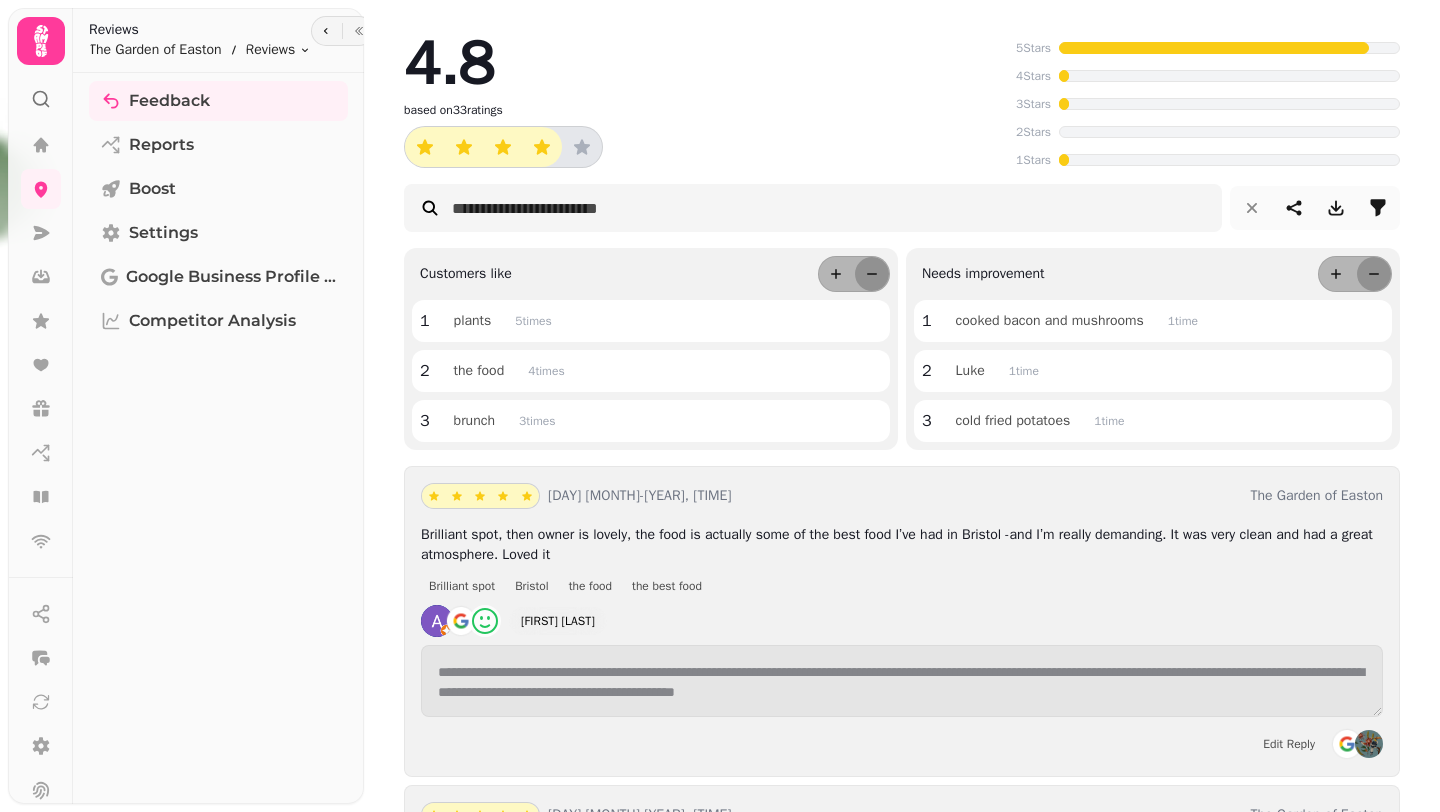 click at bounding box center (1229, 160) 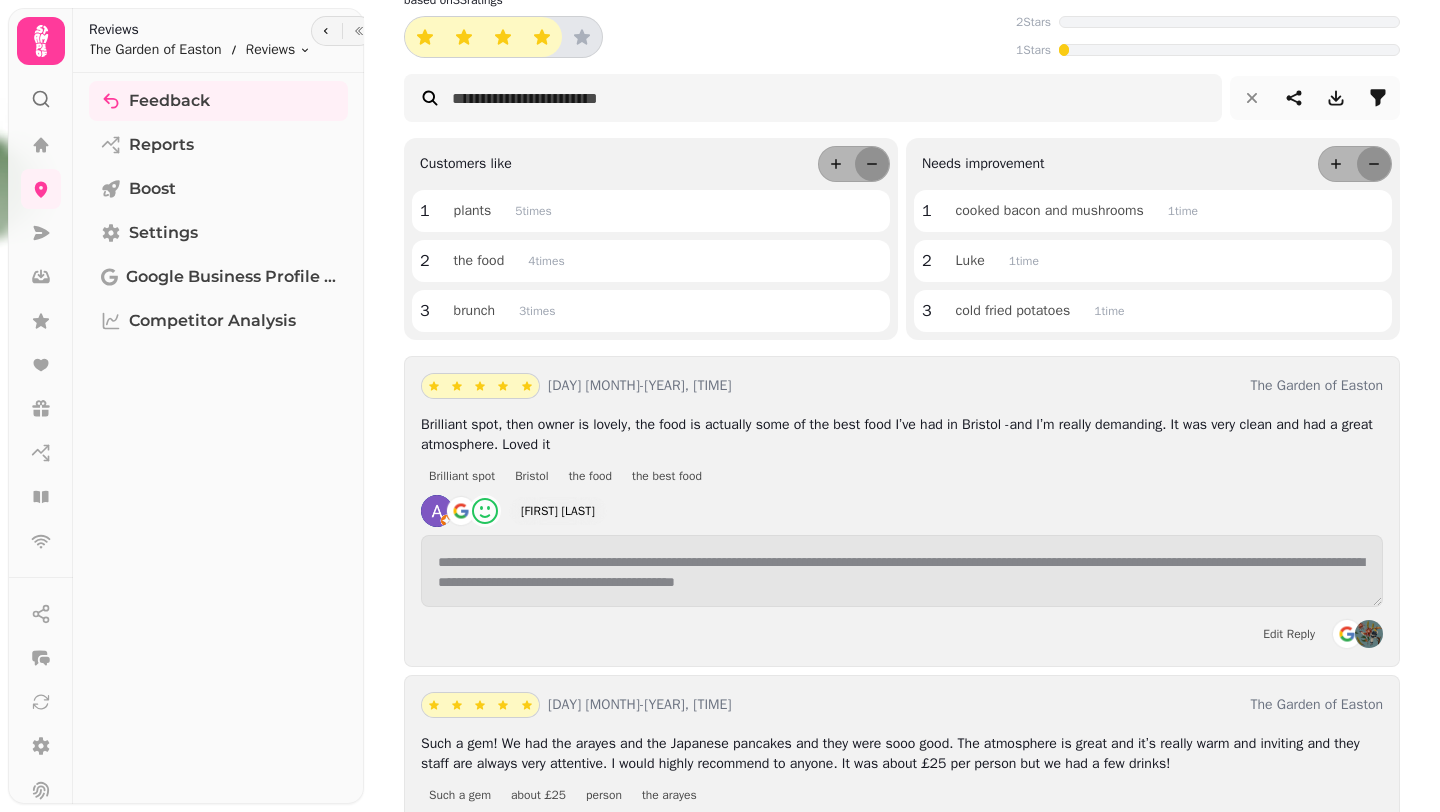 scroll, scrollTop: 0, scrollLeft: 0, axis: both 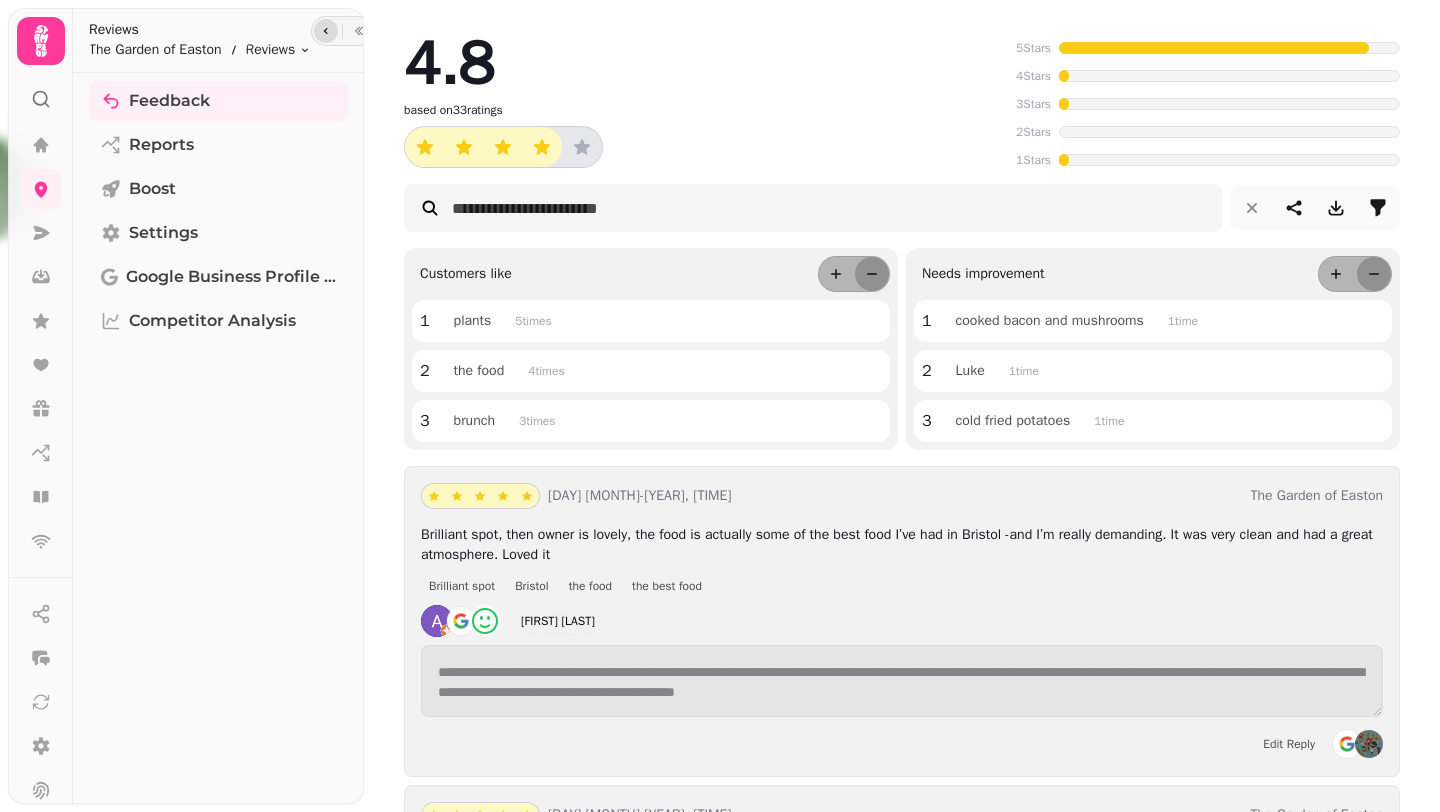 click 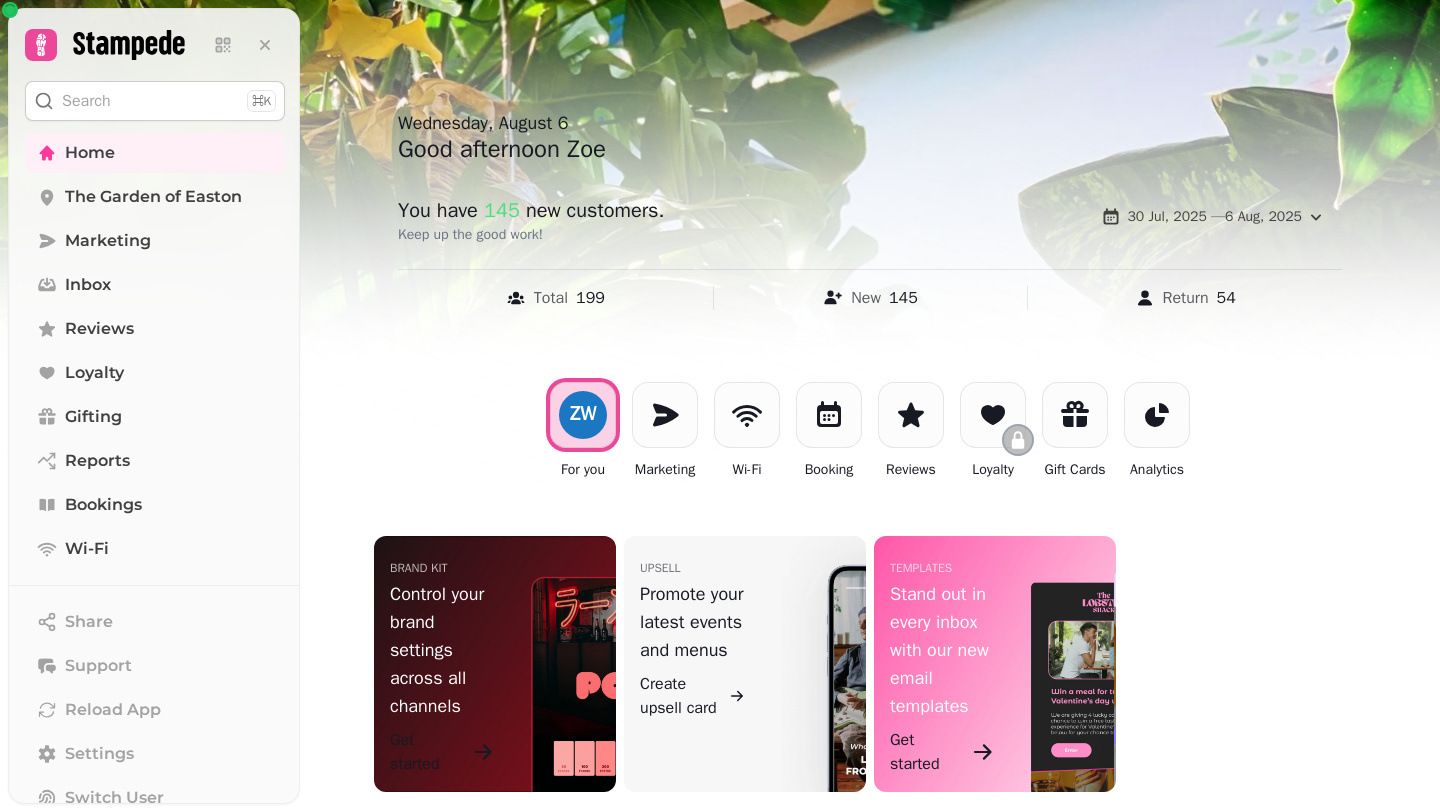 scroll, scrollTop: 31, scrollLeft: 0, axis: vertical 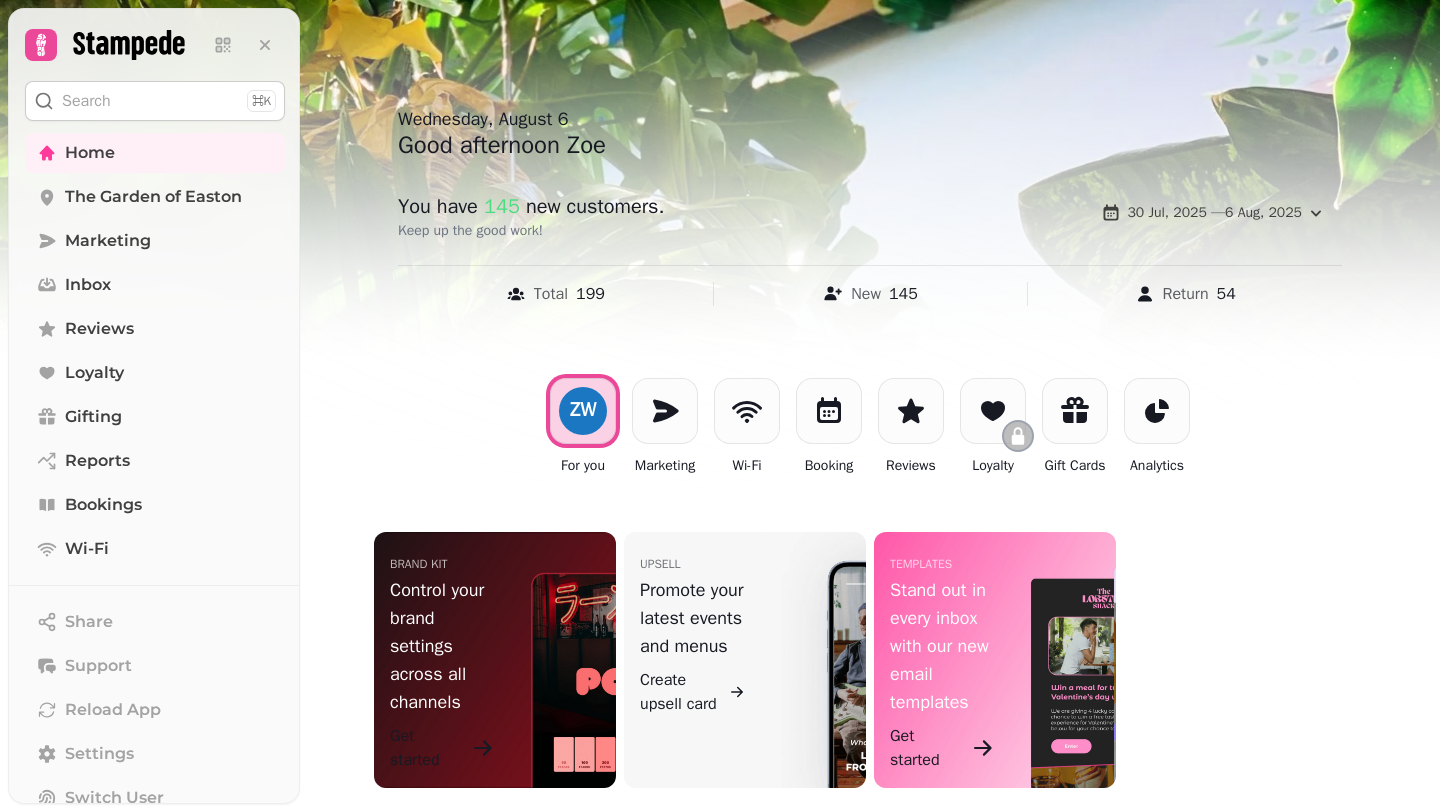 click on "Brand Kit Control your brand settings across all channels Get started upsell Promote your latest events and menus Create upsell card templates Stand out in every inbox with our new email templates  Get started" at bounding box center (870, 660) 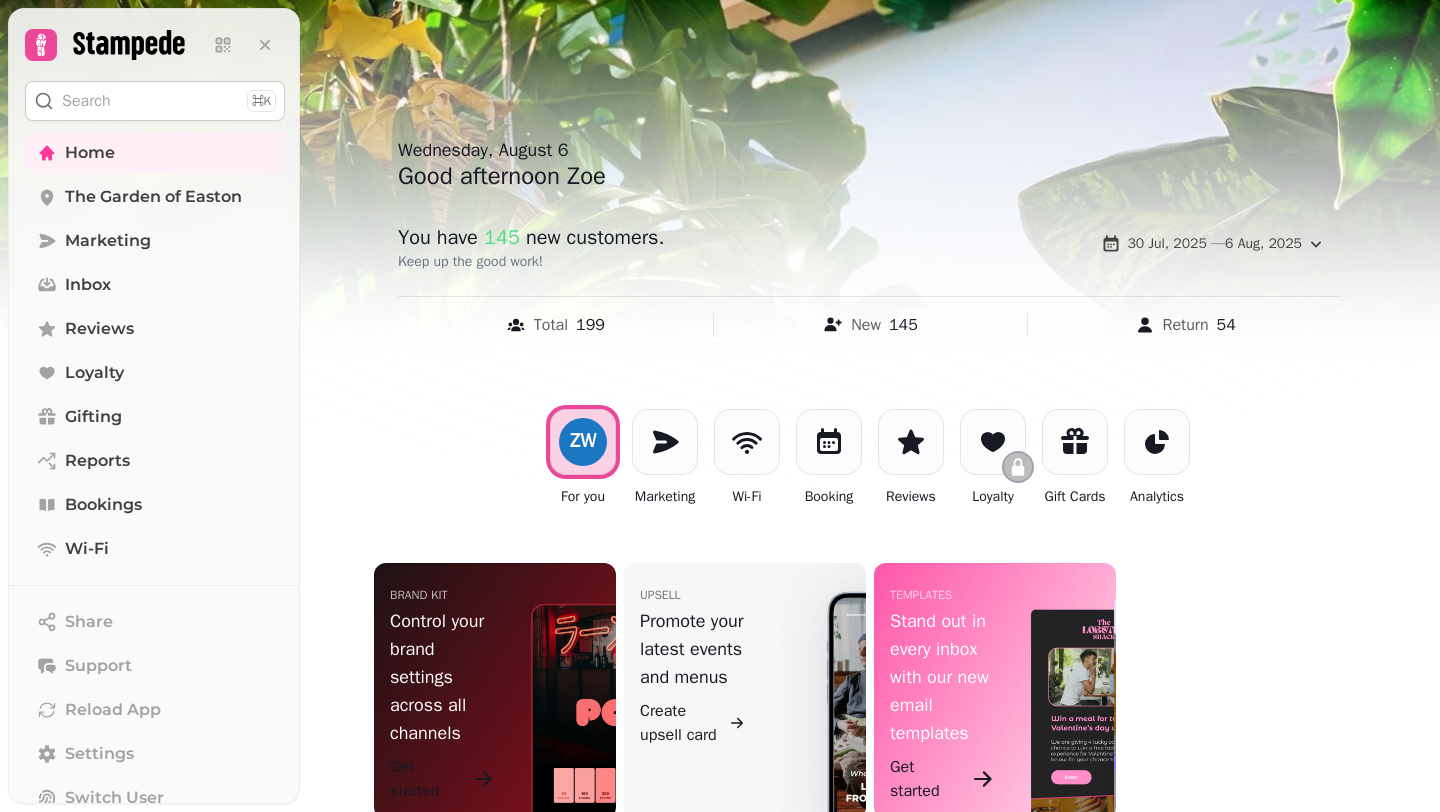 scroll, scrollTop: 31, scrollLeft: 0, axis: vertical 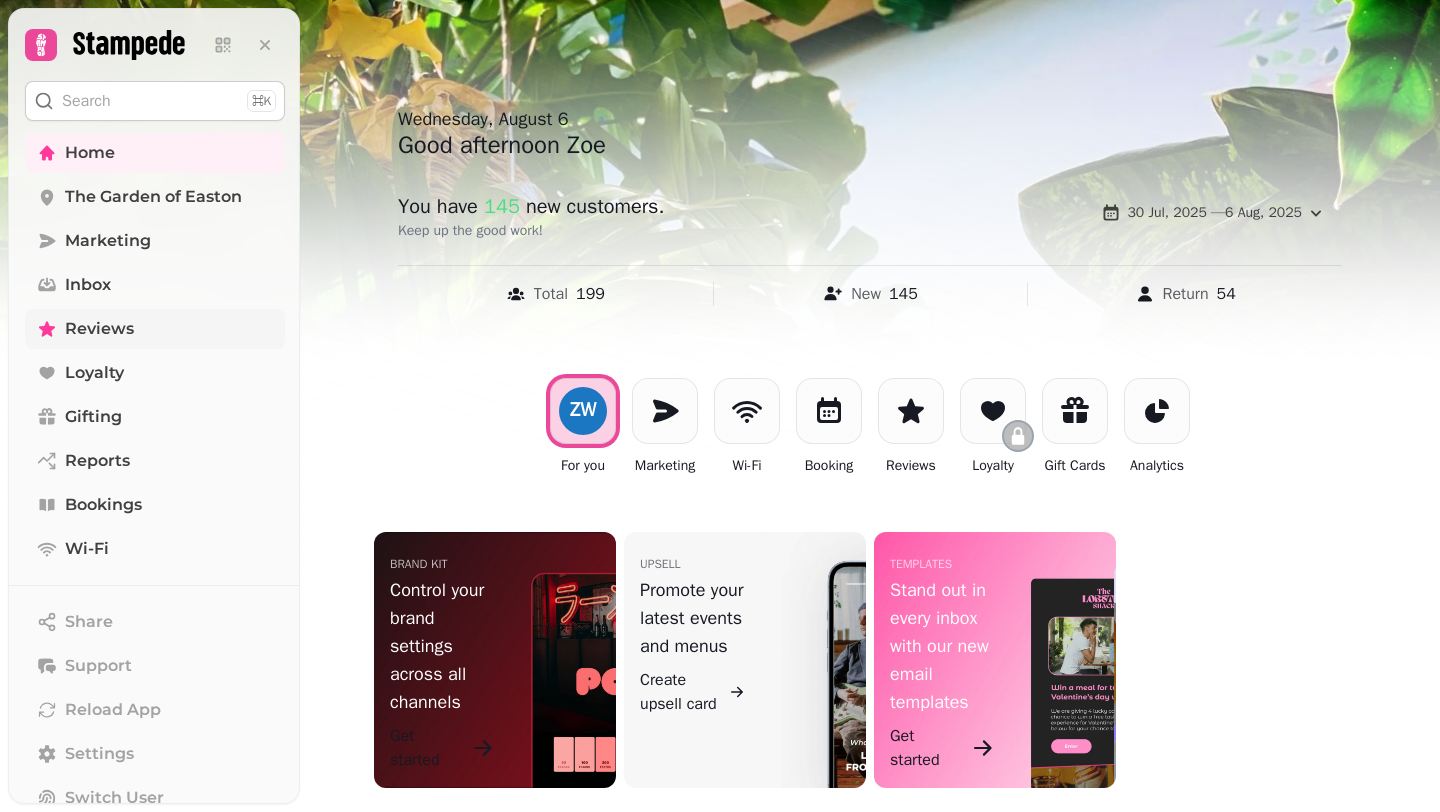 click on "Reviews" at bounding box center [99, 329] 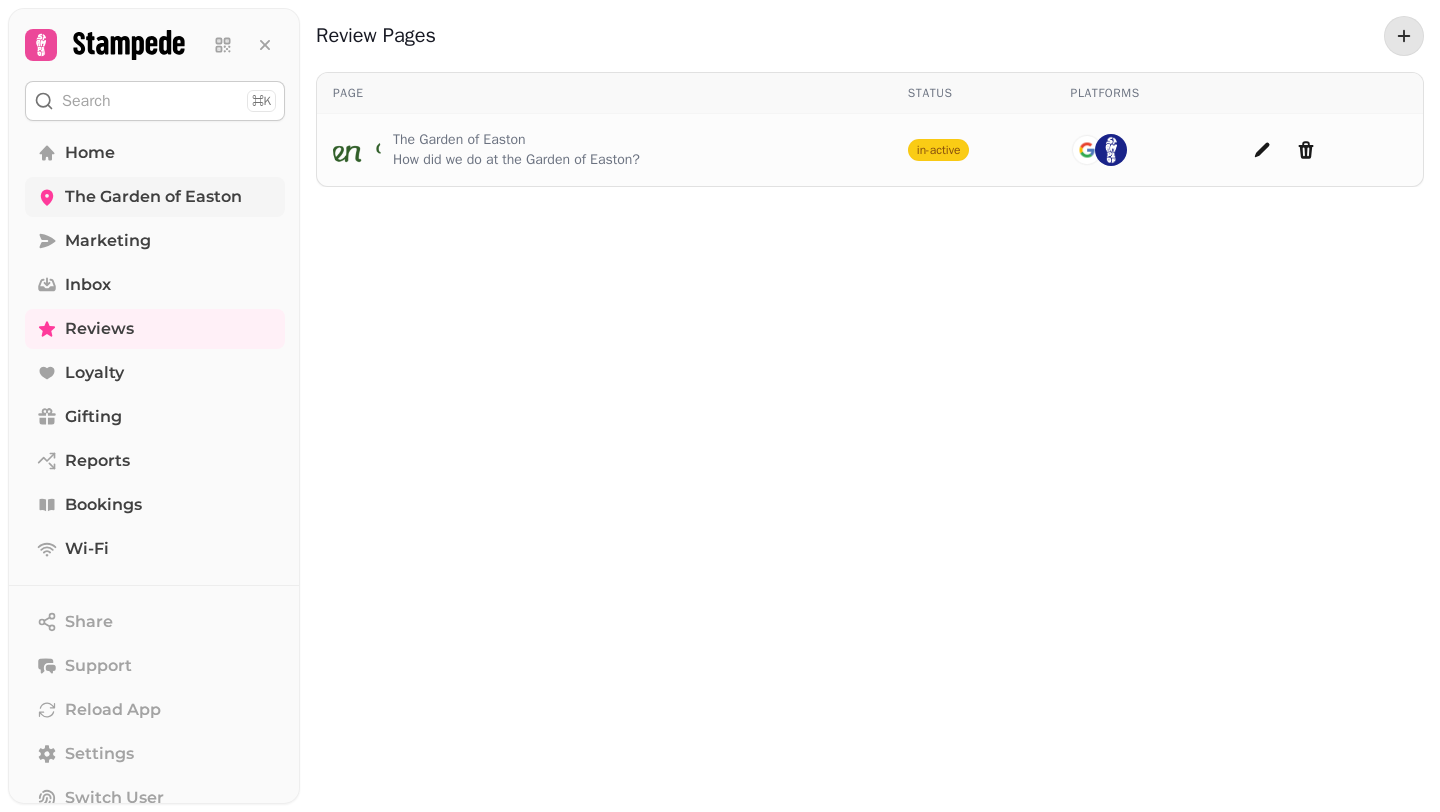 click on "The Garden of Easton" at bounding box center [153, 197] 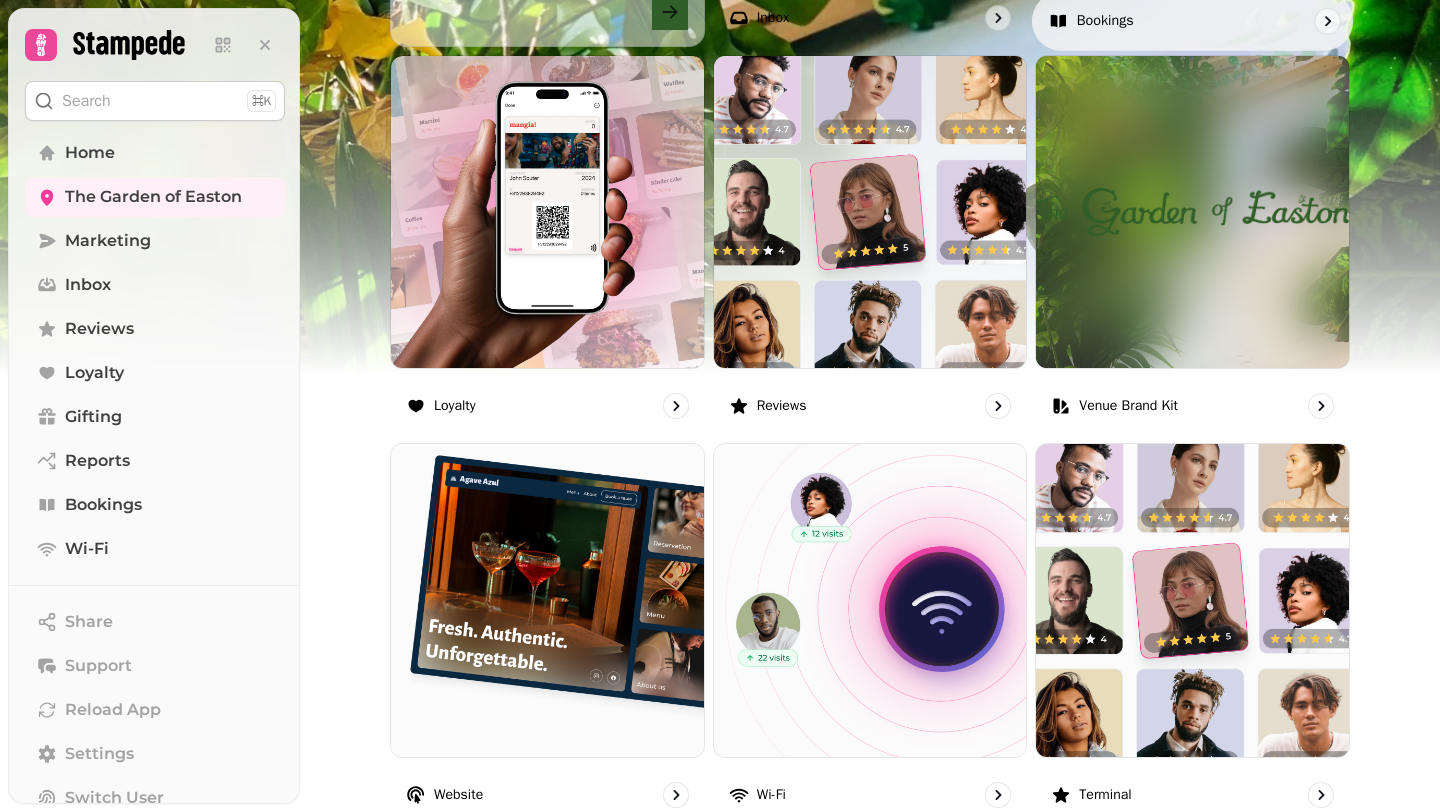 scroll, scrollTop: 1219, scrollLeft: 0, axis: vertical 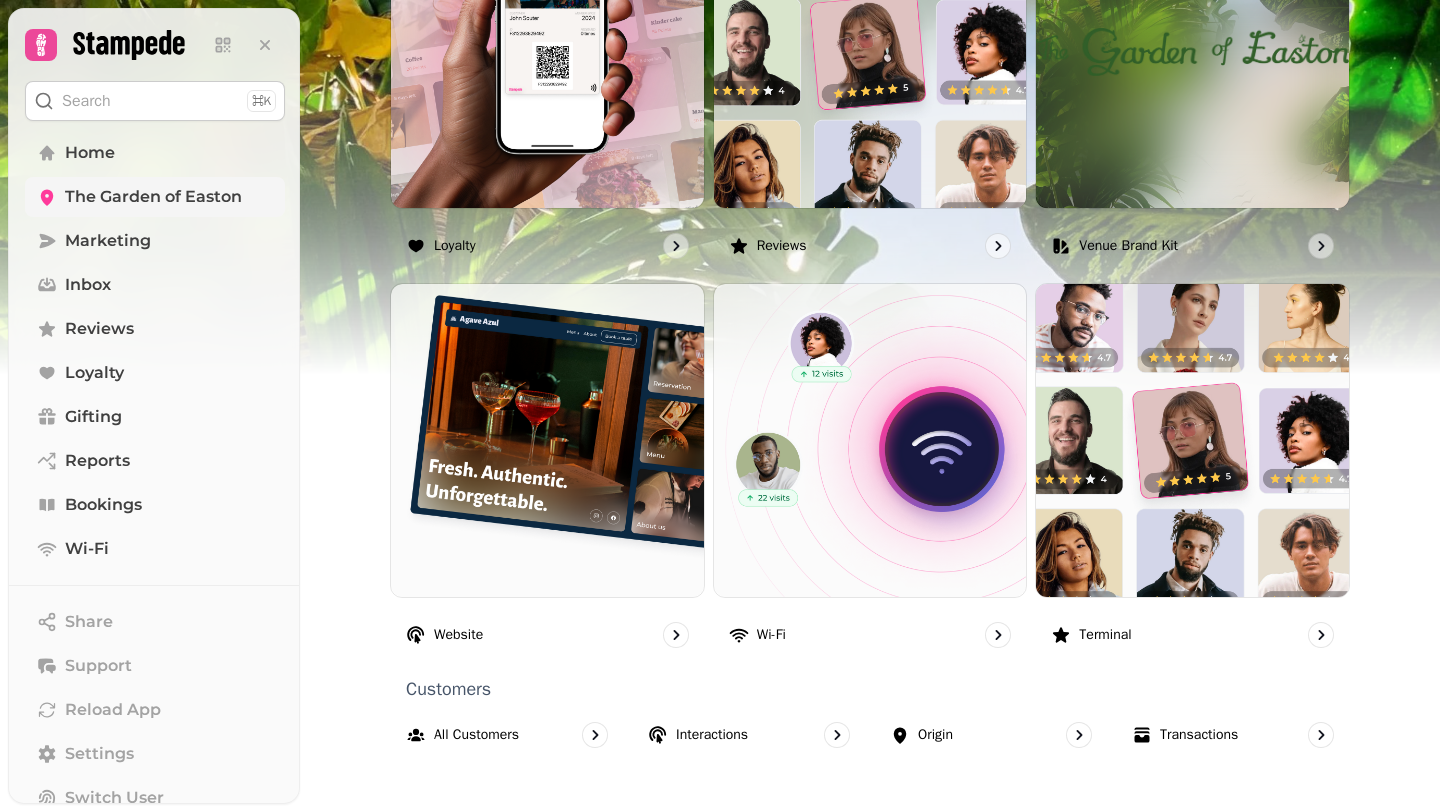 click on "The Garden of Easton" at bounding box center [153, 197] 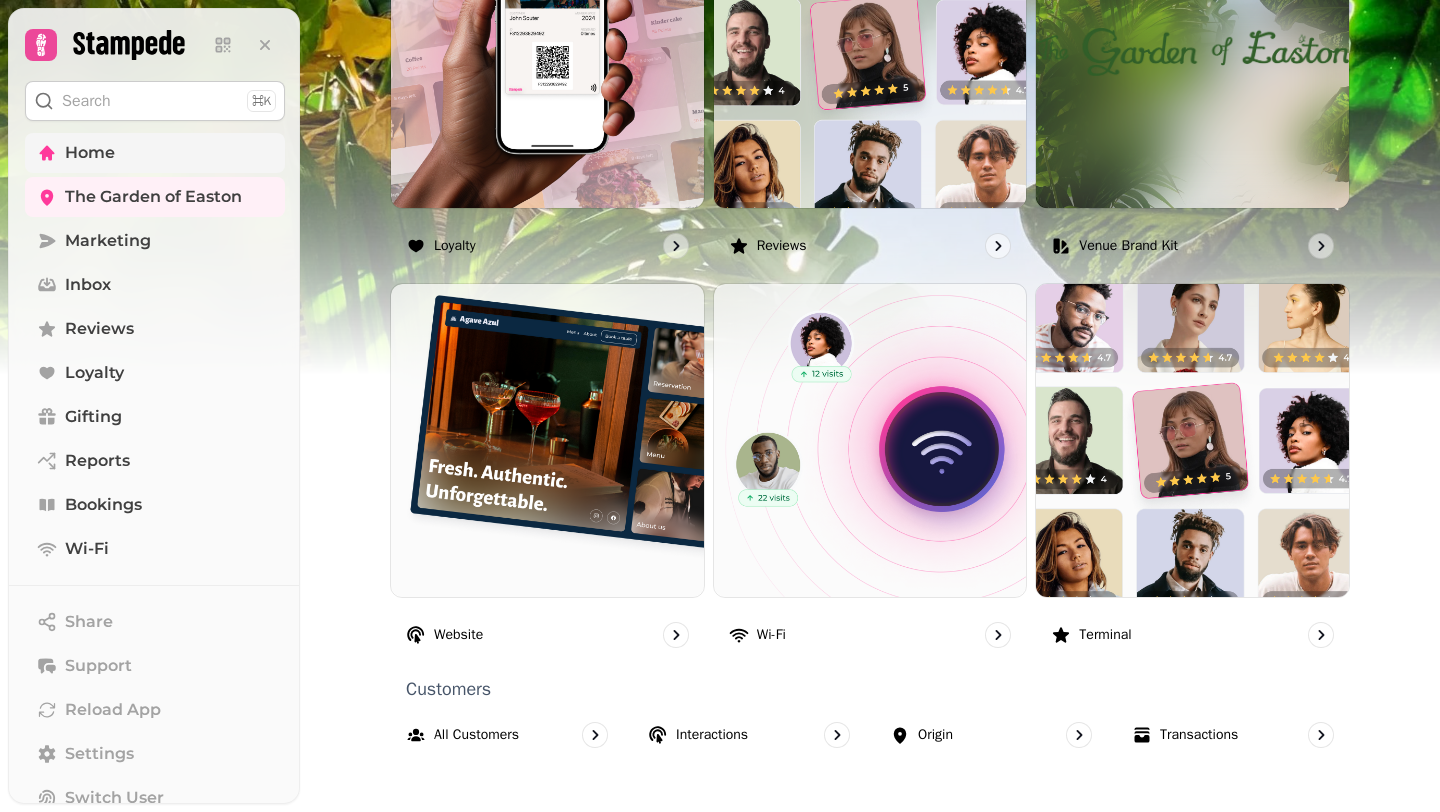 click on "Home" at bounding box center (155, 153) 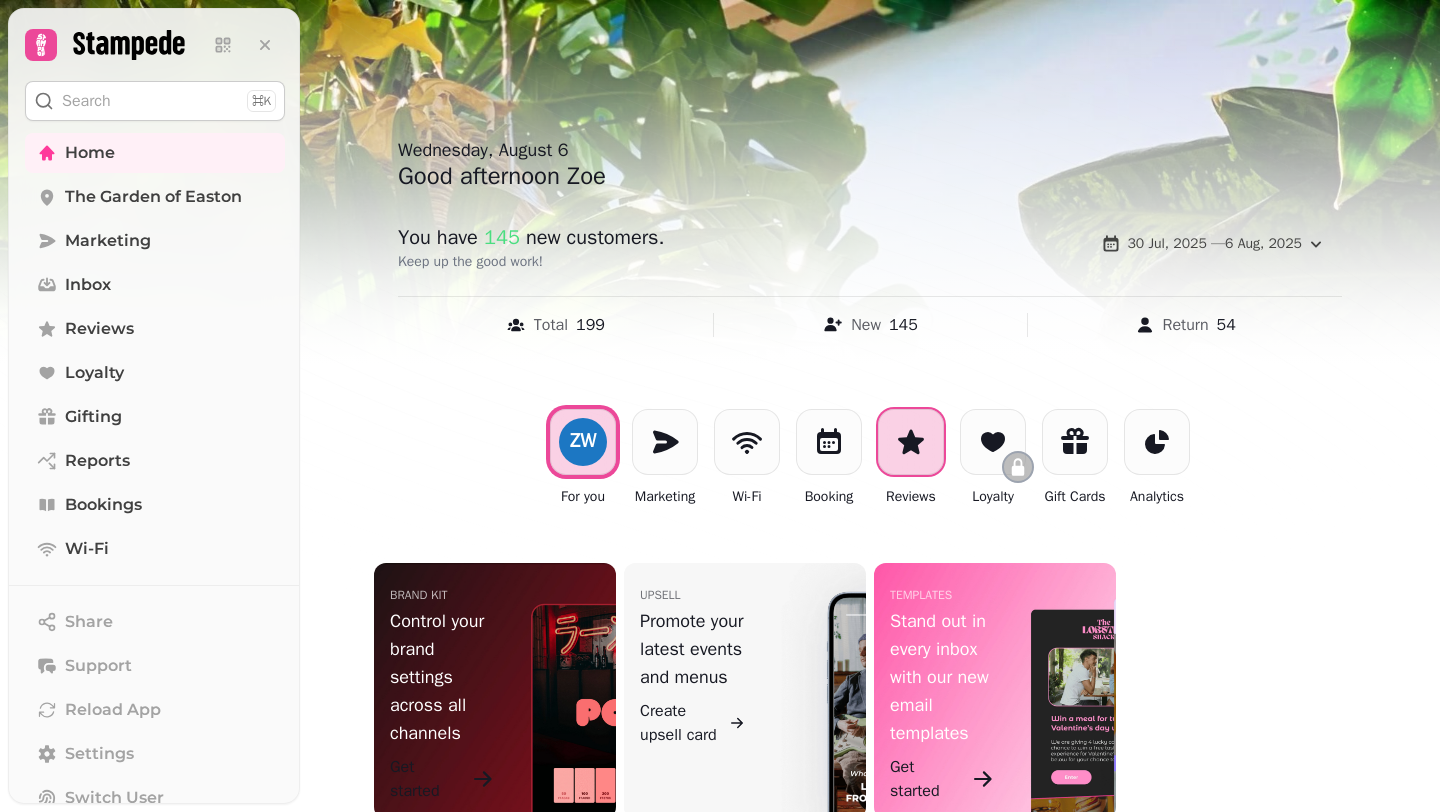 click 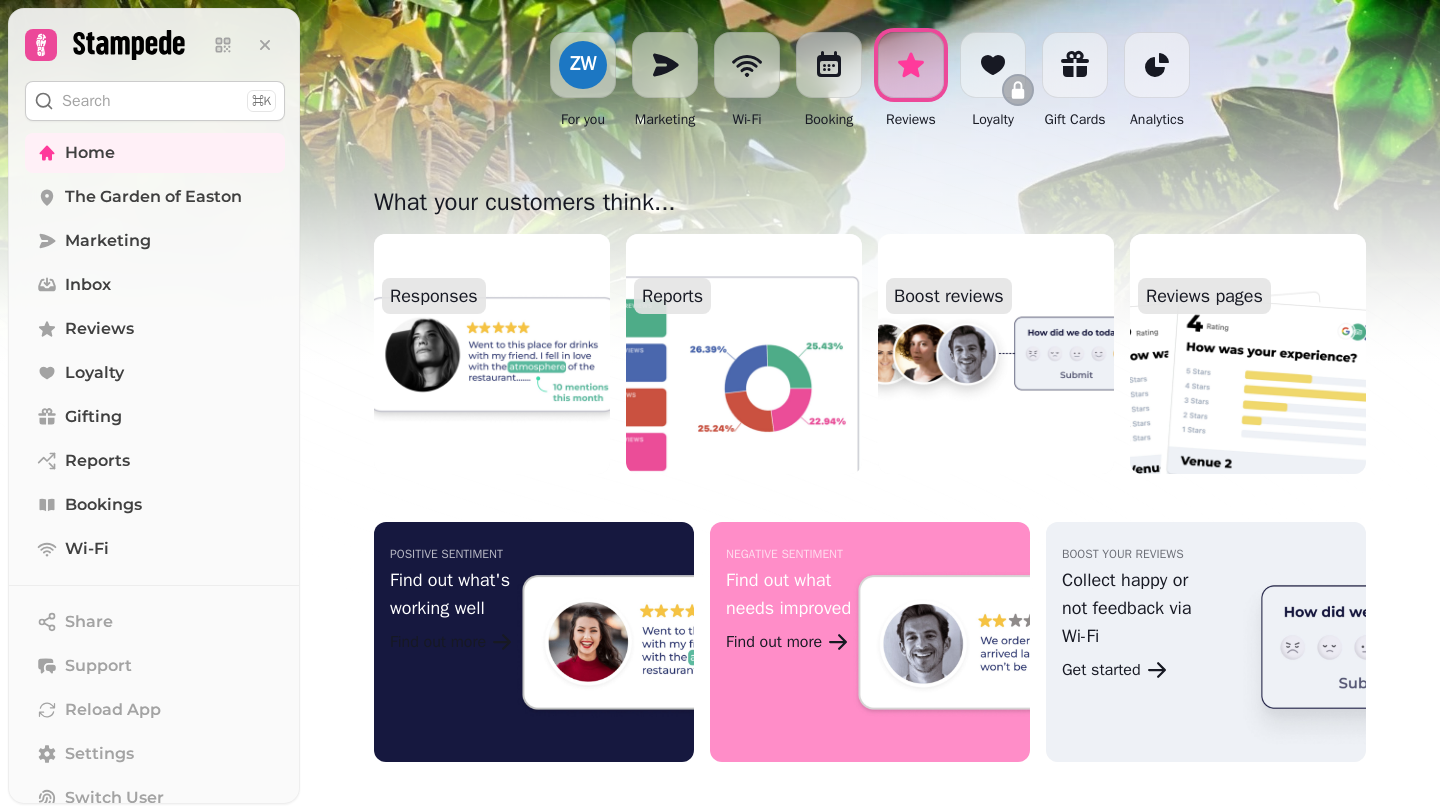 scroll, scrollTop: 399, scrollLeft: 0, axis: vertical 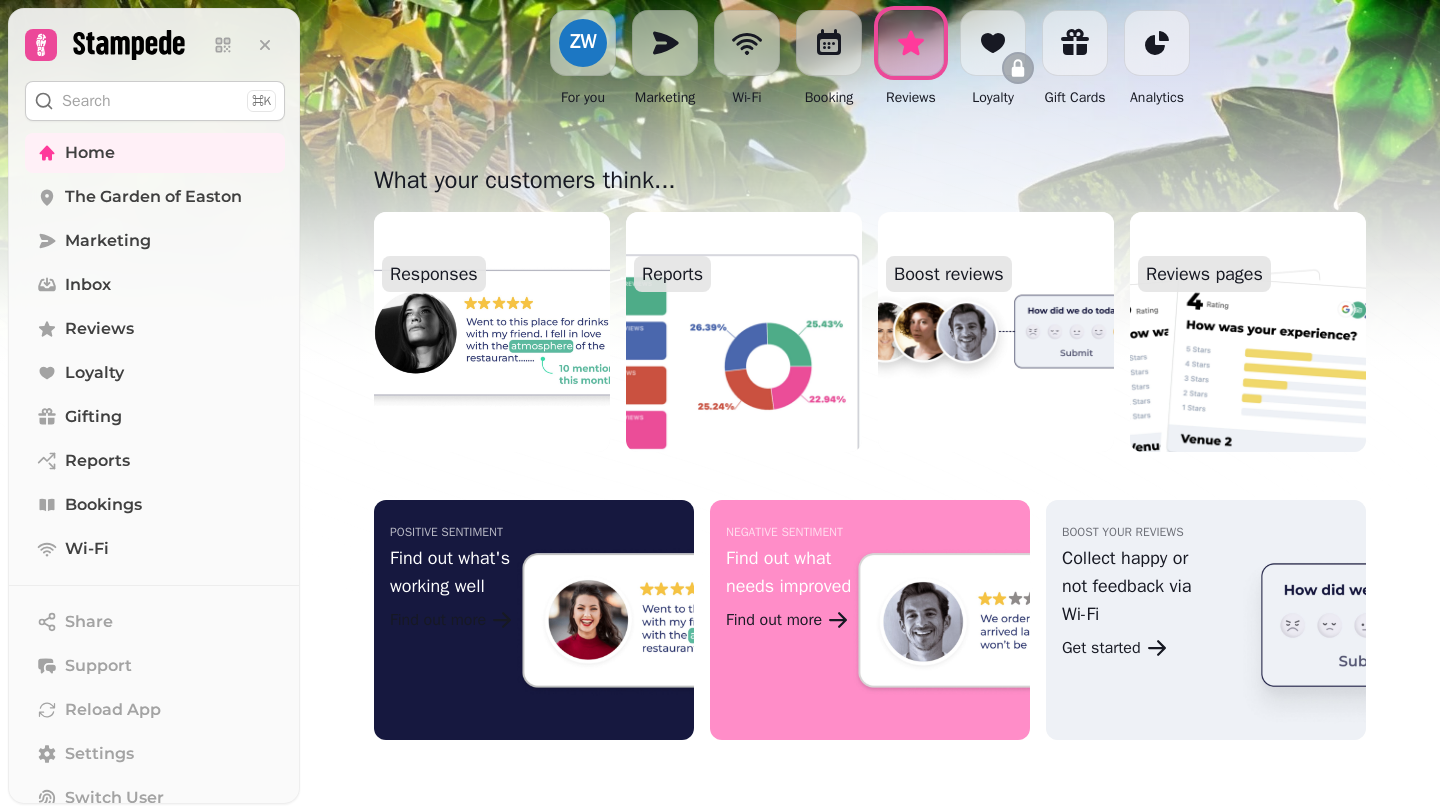 click at bounding box center (492, 332) 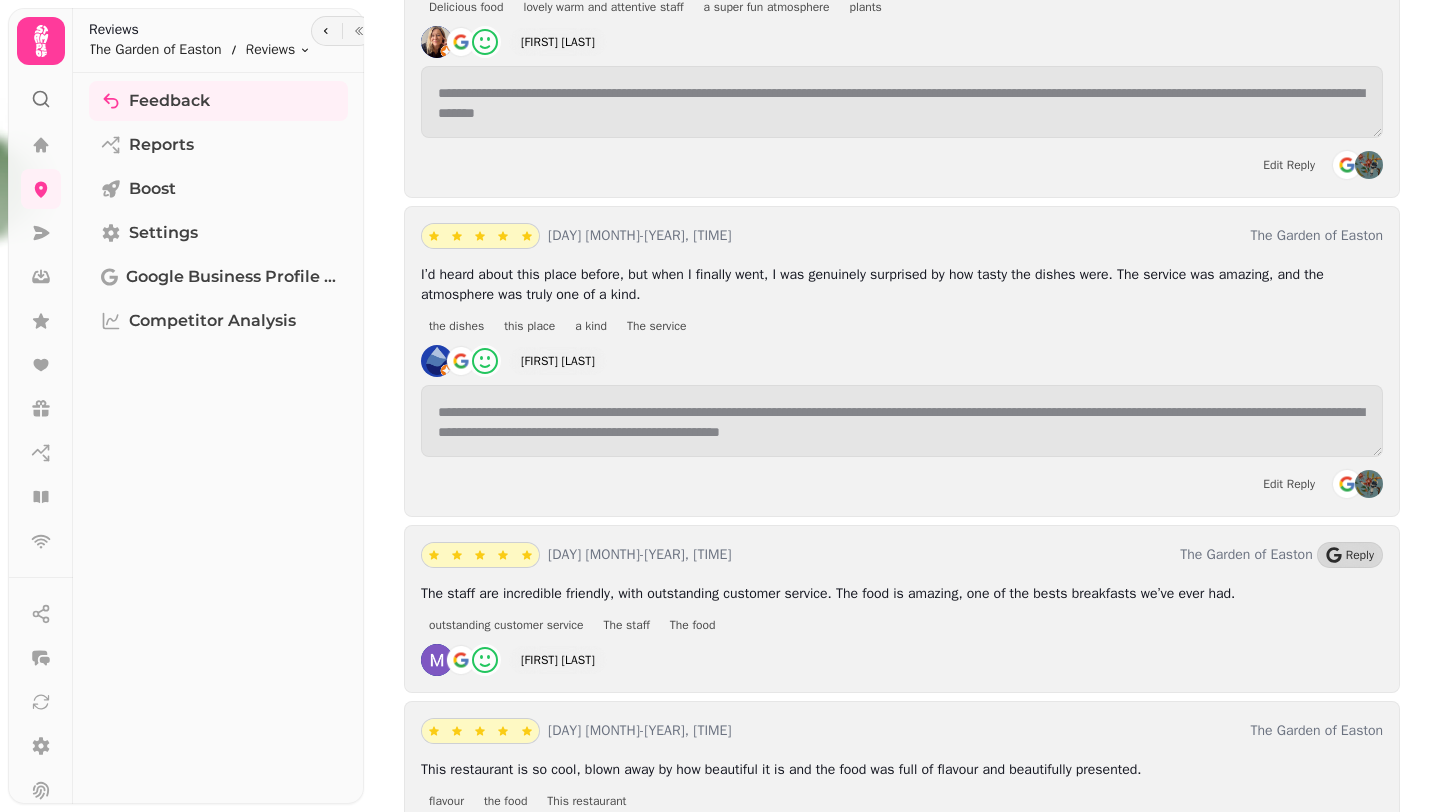 scroll, scrollTop: 1217, scrollLeft: 0, axis: vertical 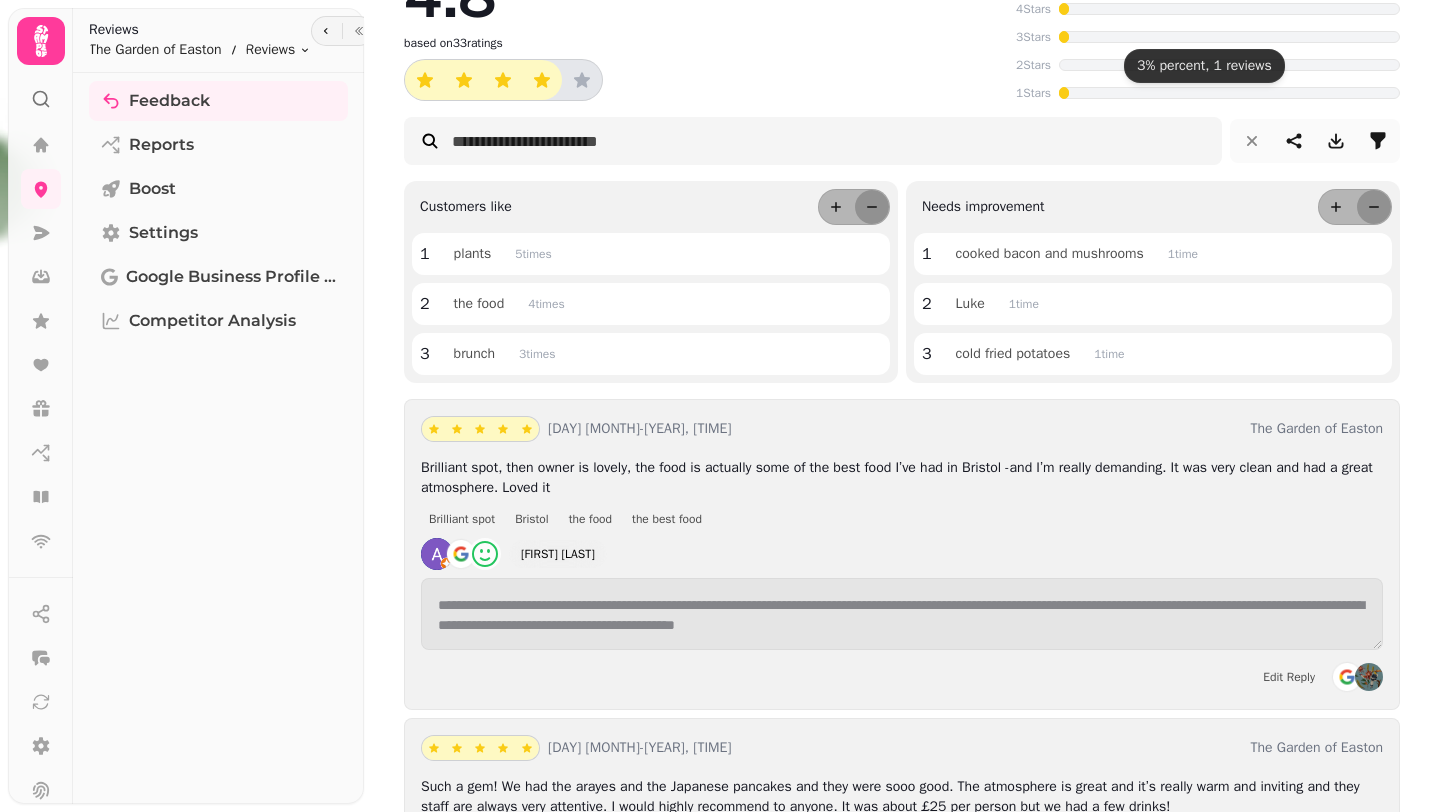 click on "**********" at bounding box center (902, 3892) 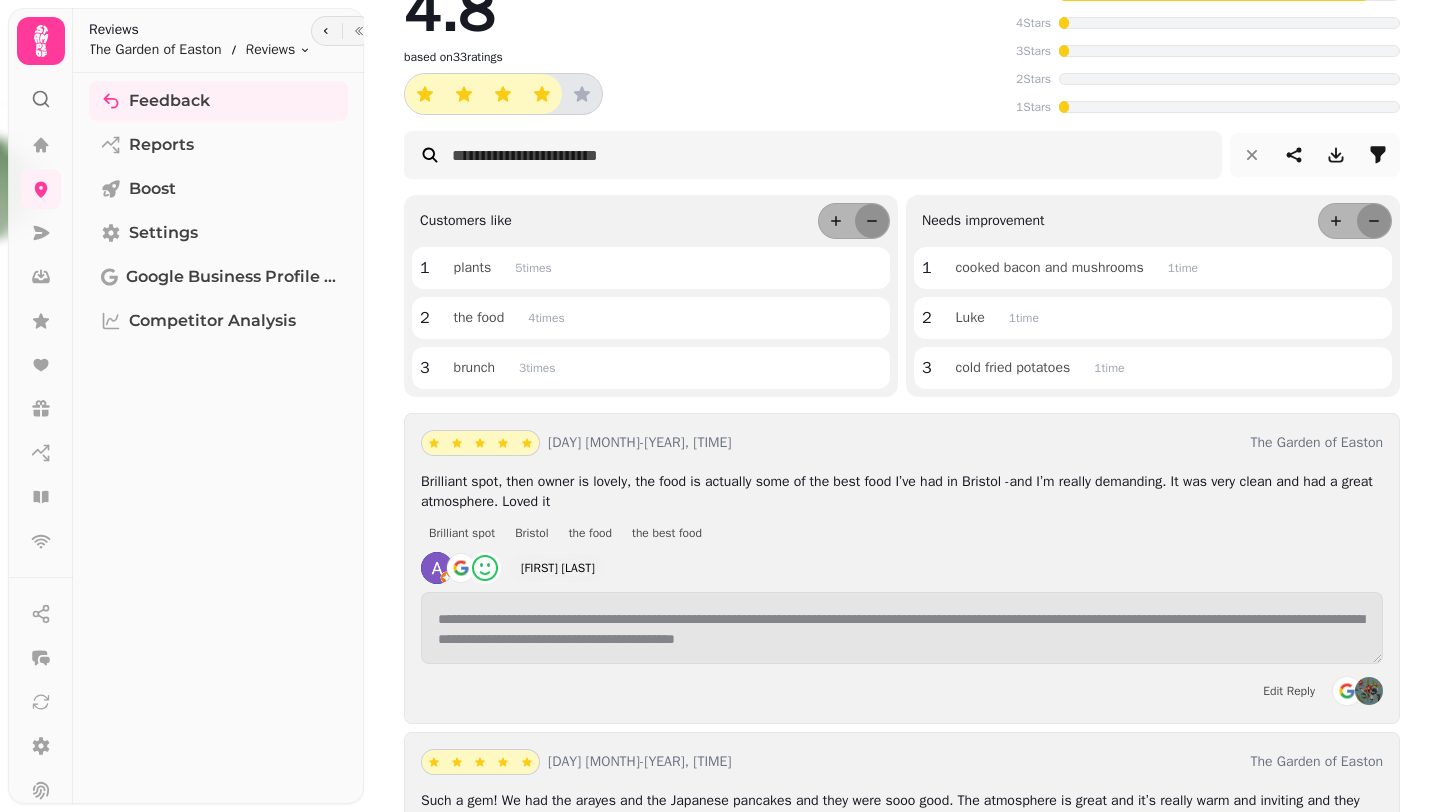 scroll, scrollTop: 0, scrollLeft: 0, axis: both 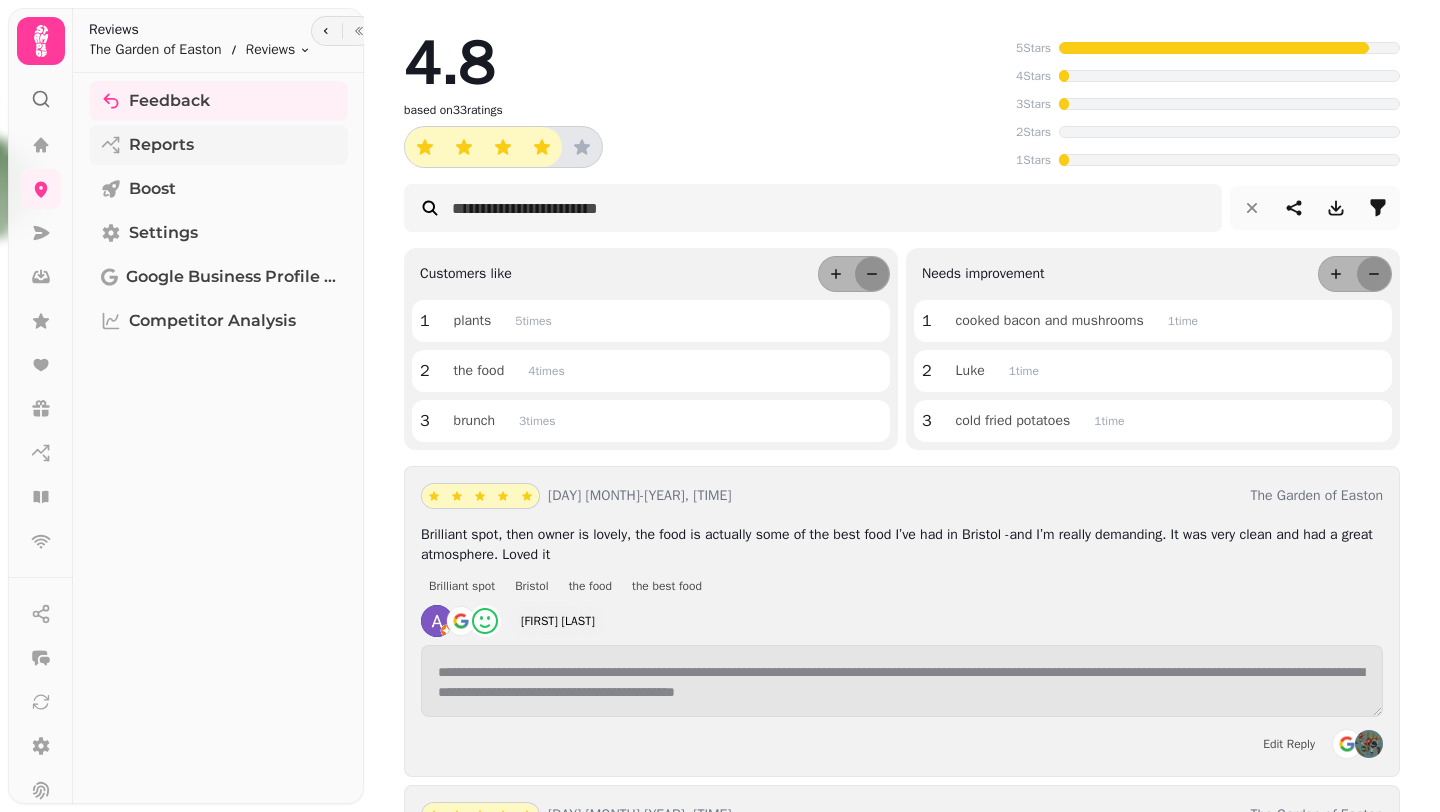 click on "Reports" at bounding box center [161, 145] 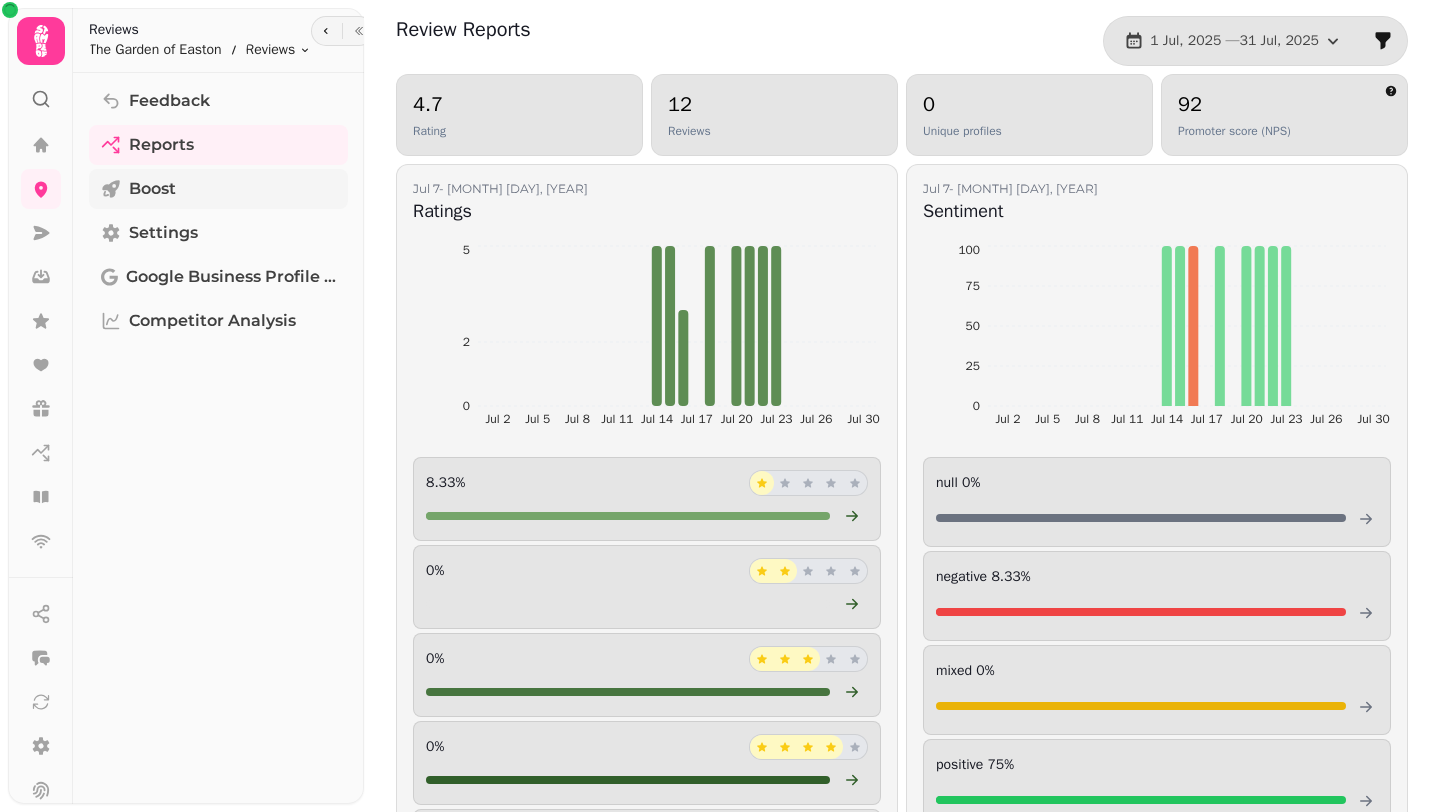 click on "Boost" at bounding box center (218, 189) 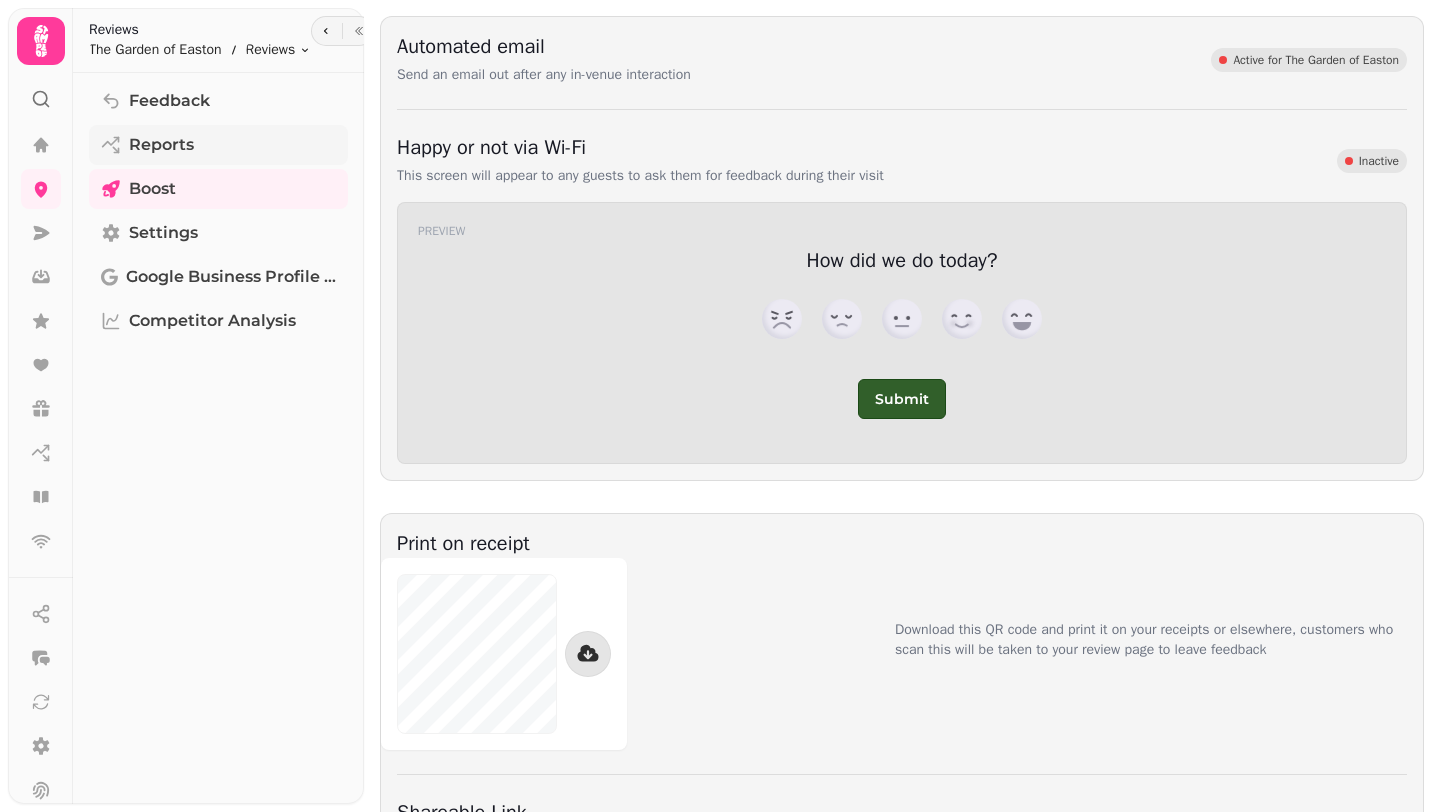 click on "Reports" at bounding box center (218, 145) 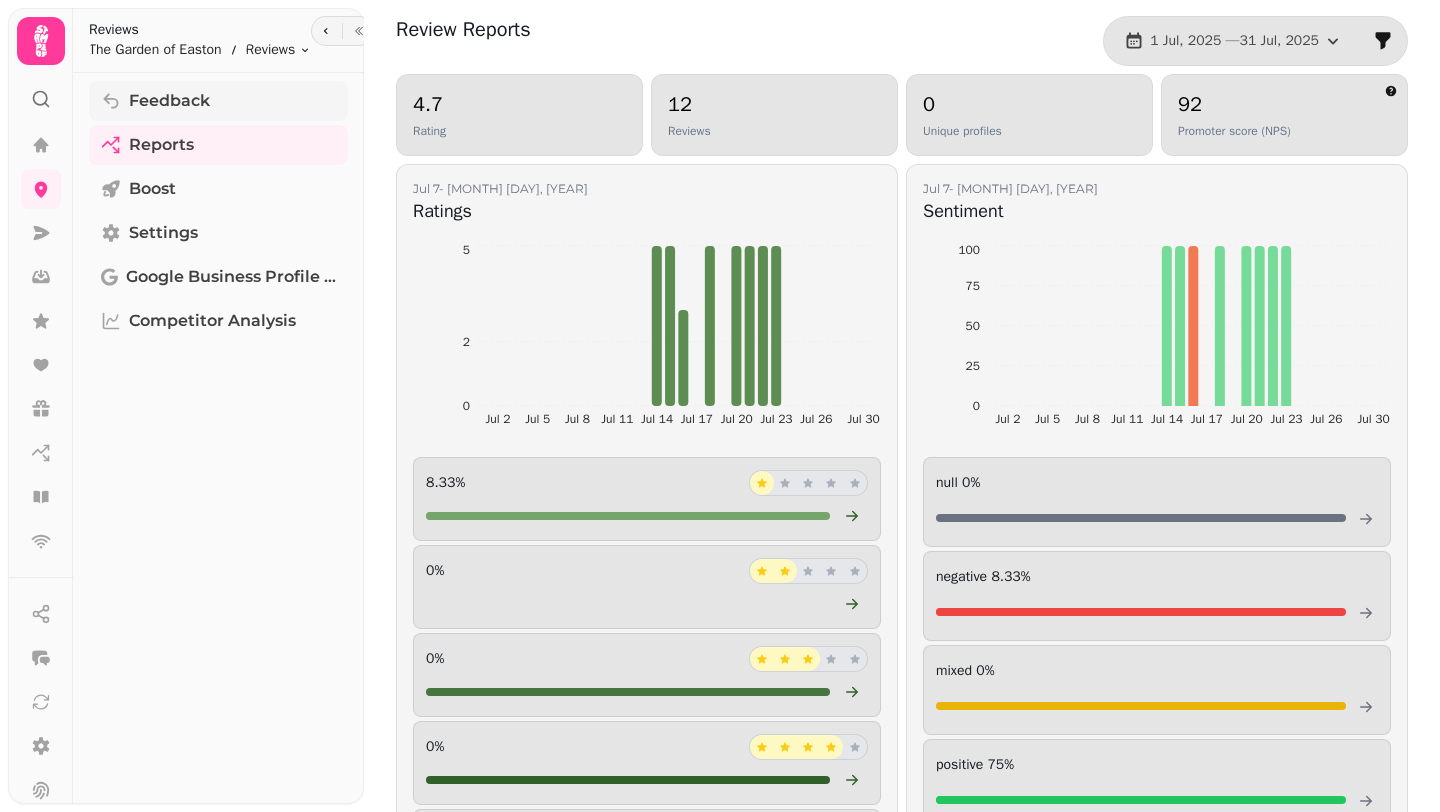 click on "Feedback" at bounding box center (218, 101) 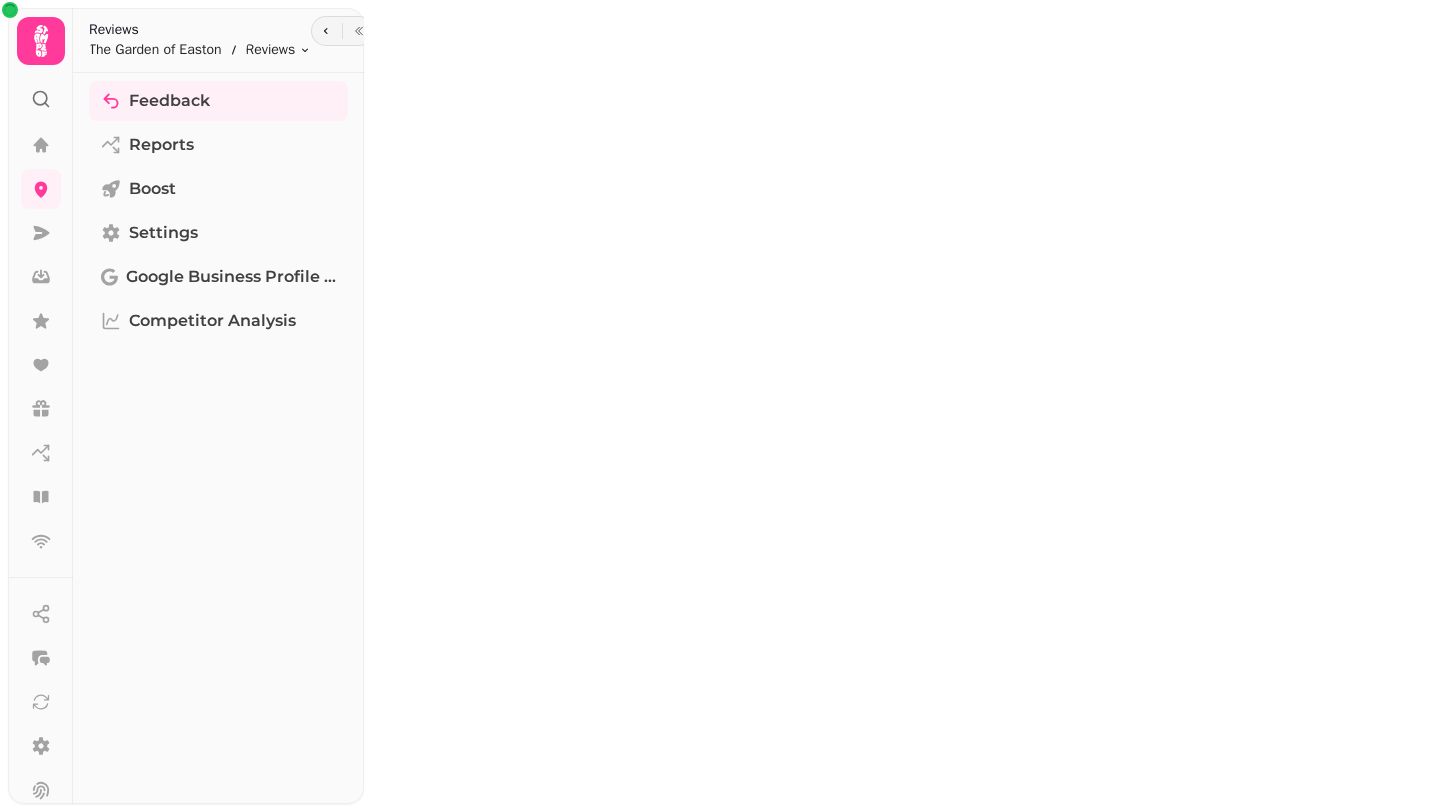 scroll, scrollTop: 0, scrollLeft: 0, axis: both 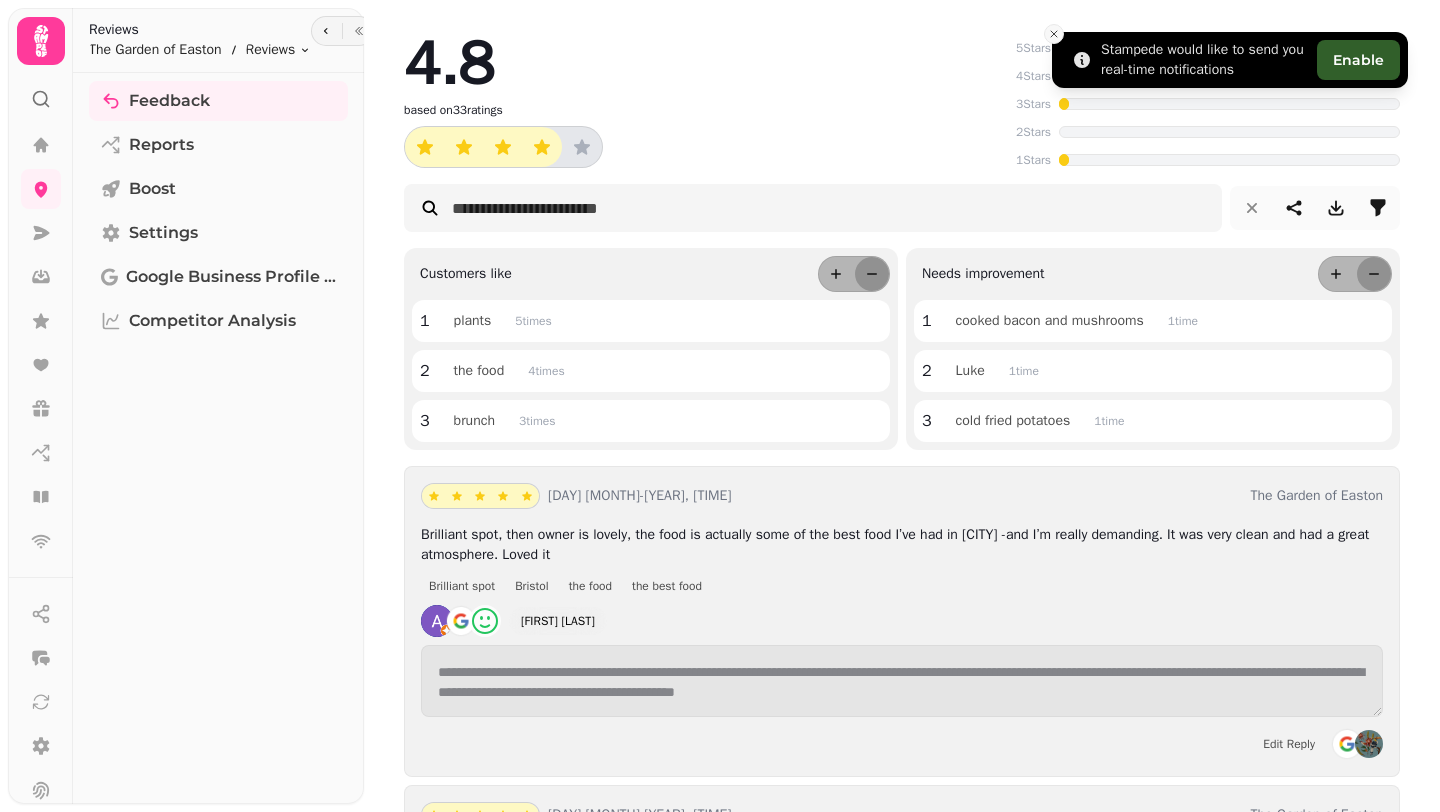 click 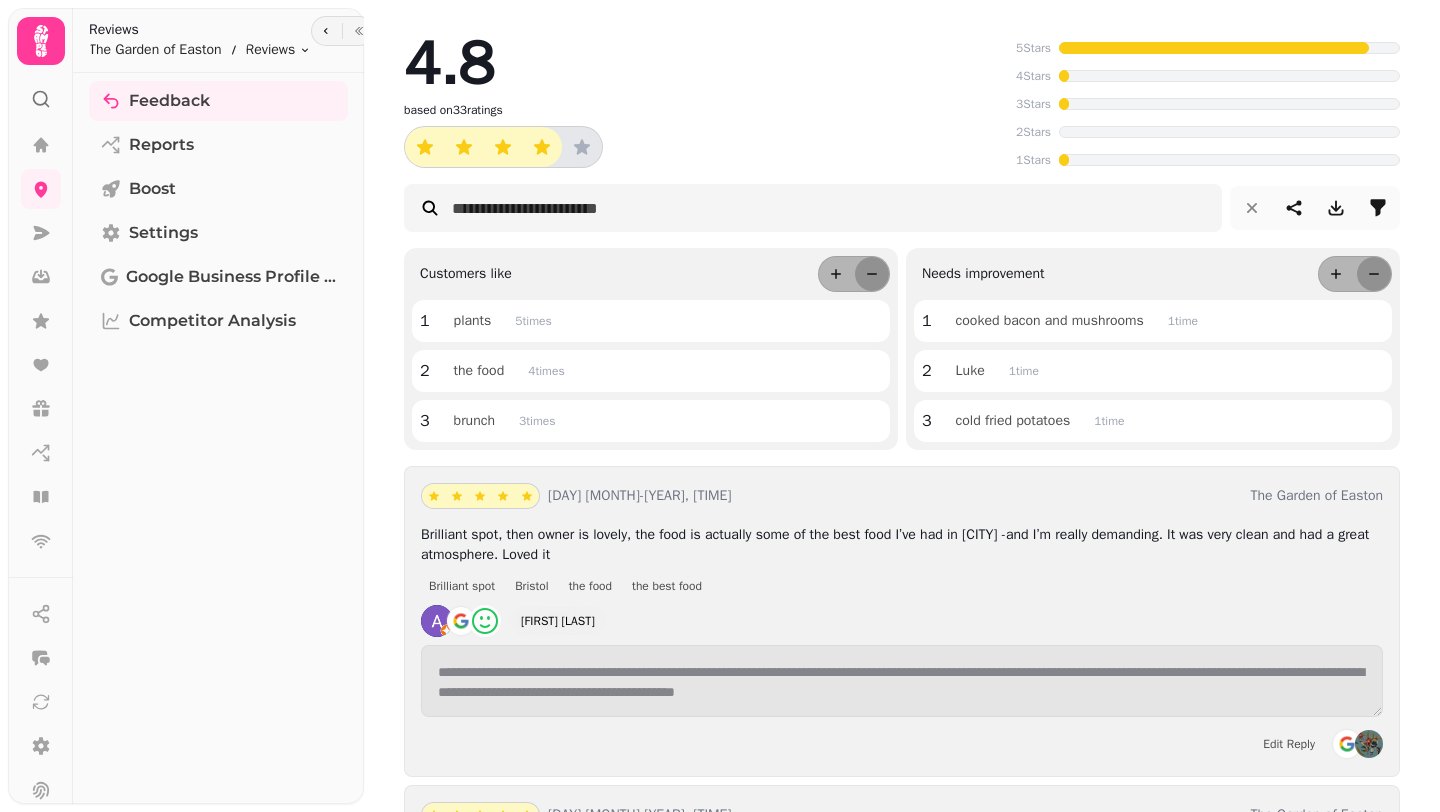 click on "4.8 based on  33  ratings" at bounding box center [706, 101] 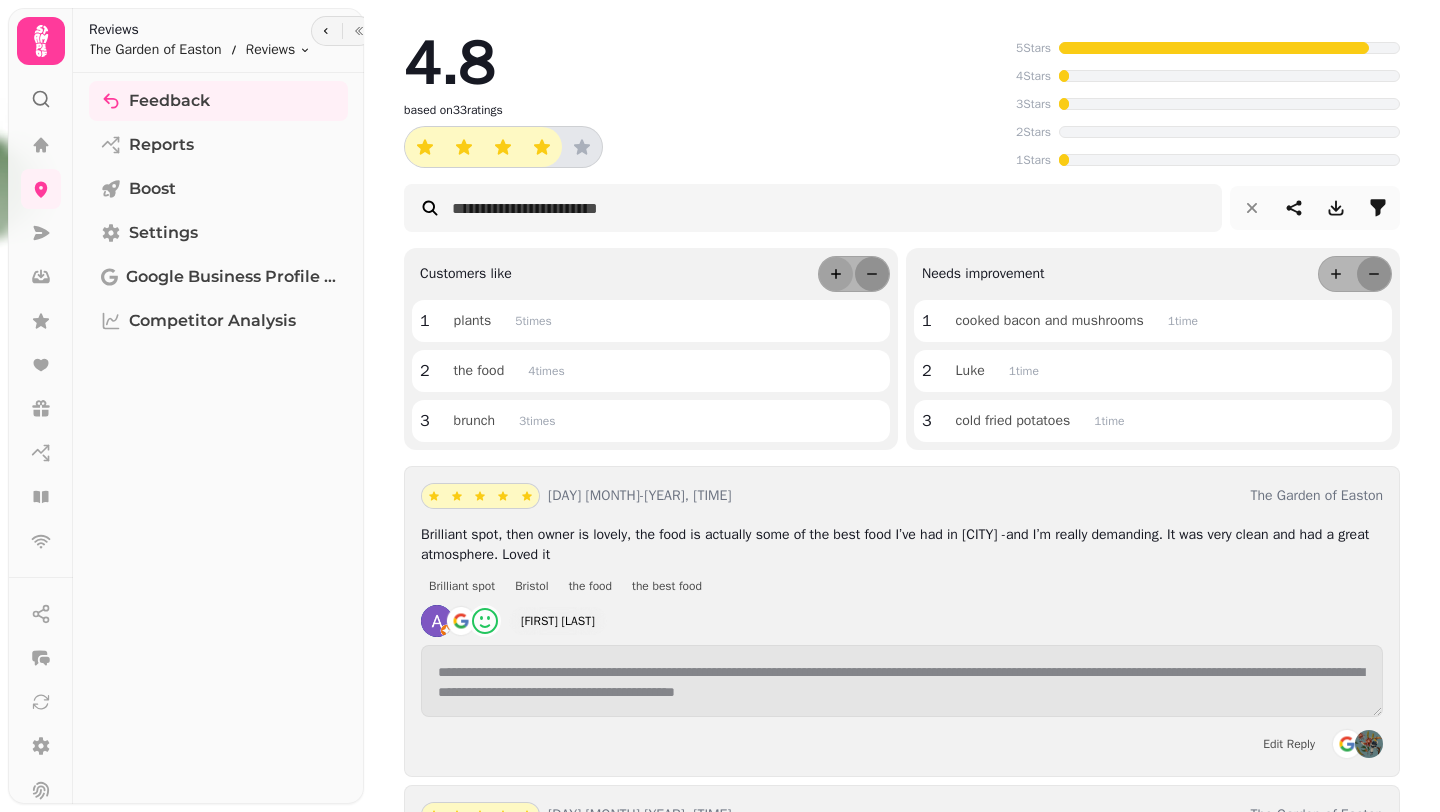 click 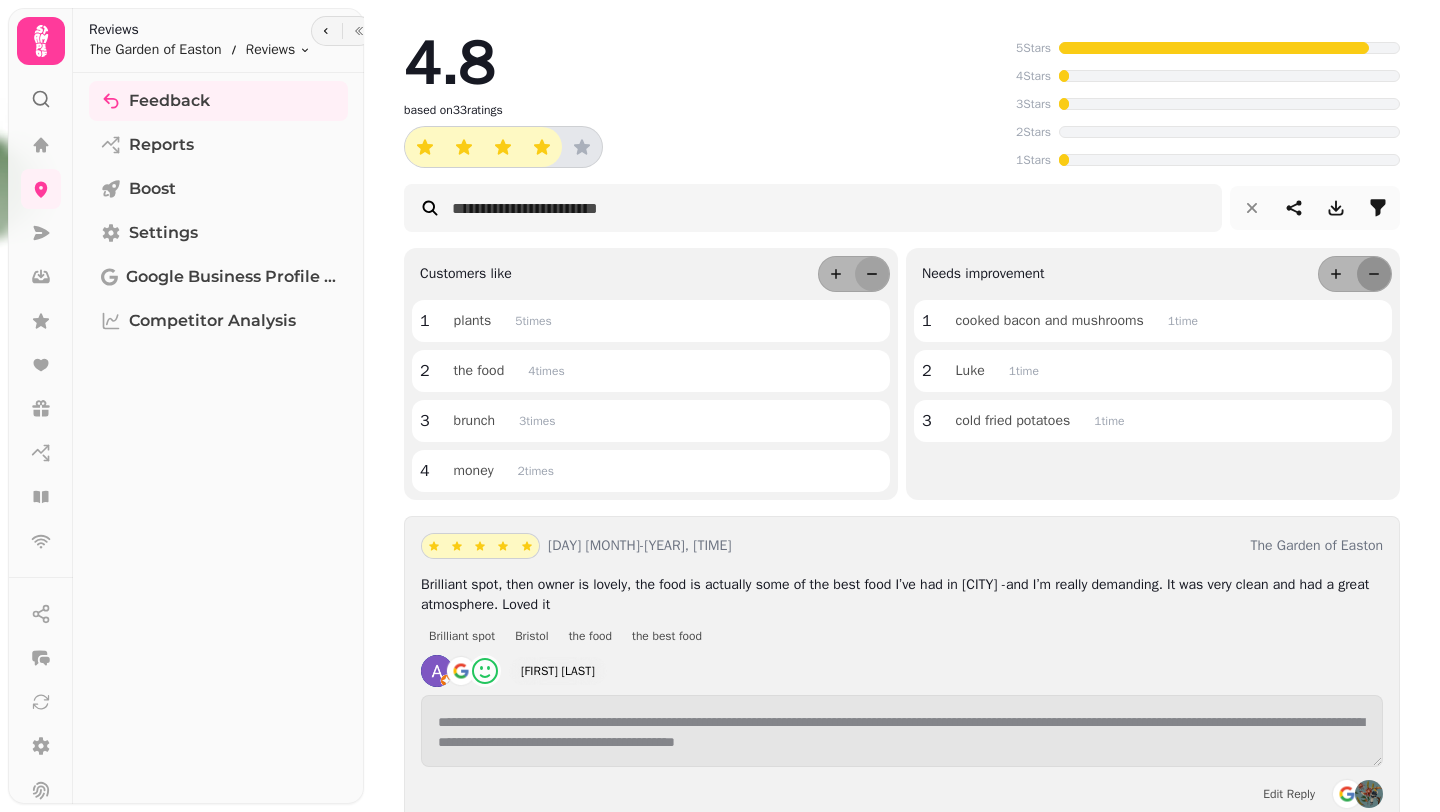 click 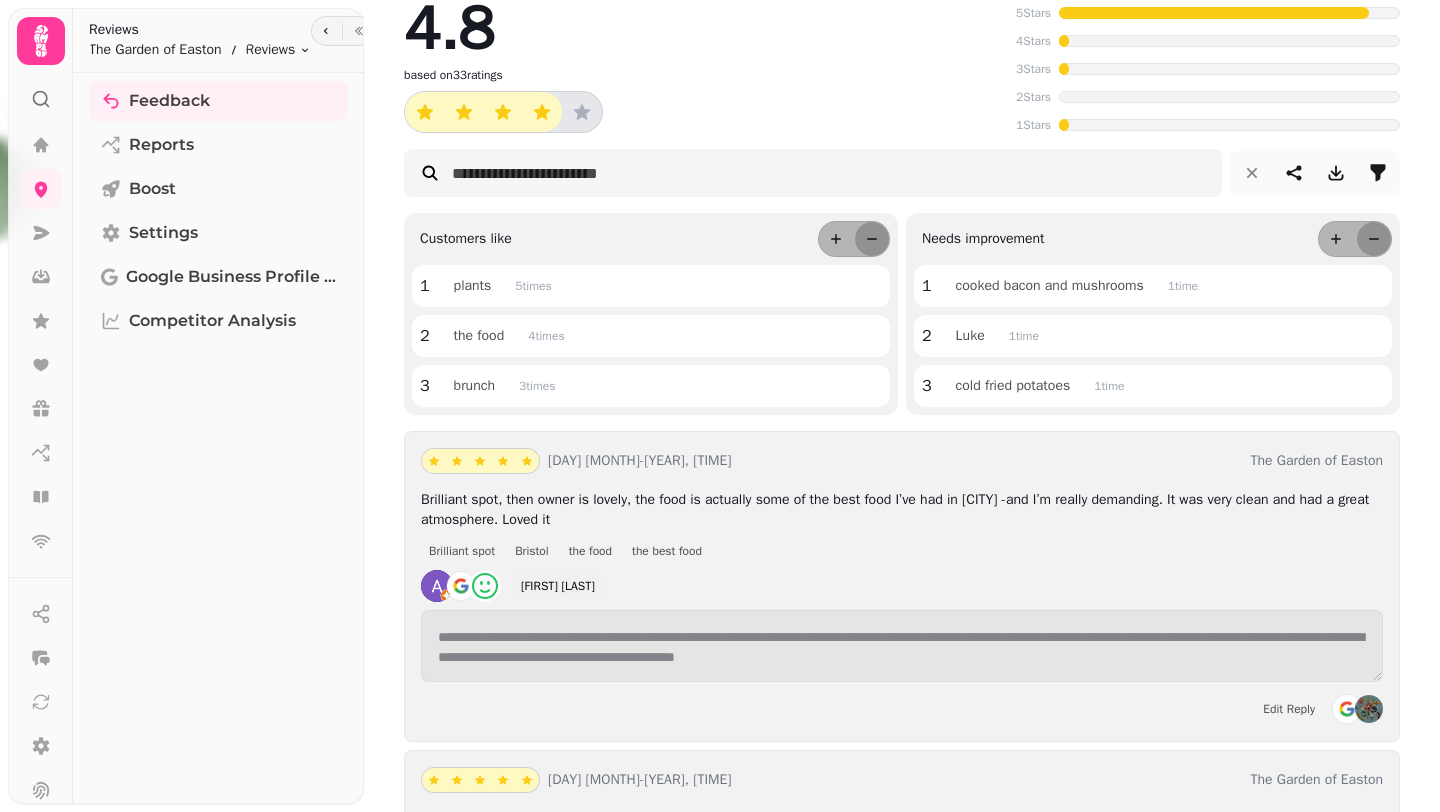 scroll, scrollTop: 0, scrollLeft: 0, axis: both 